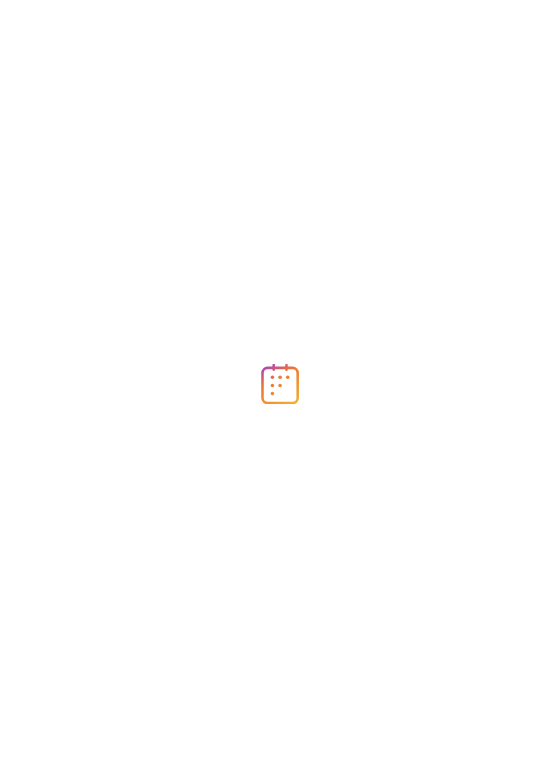 scroll, scrollTop: 0, scrollLeft: 0, axis: both 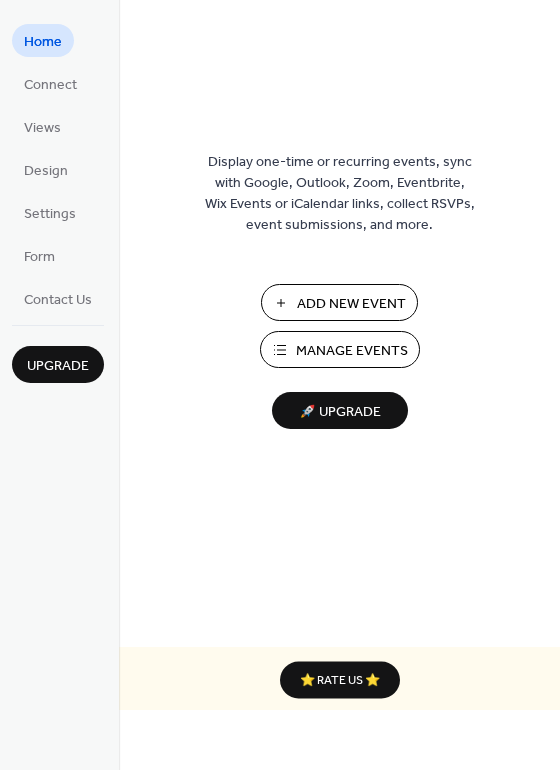 click on "Manage Events" at bounding box center [352, 351] 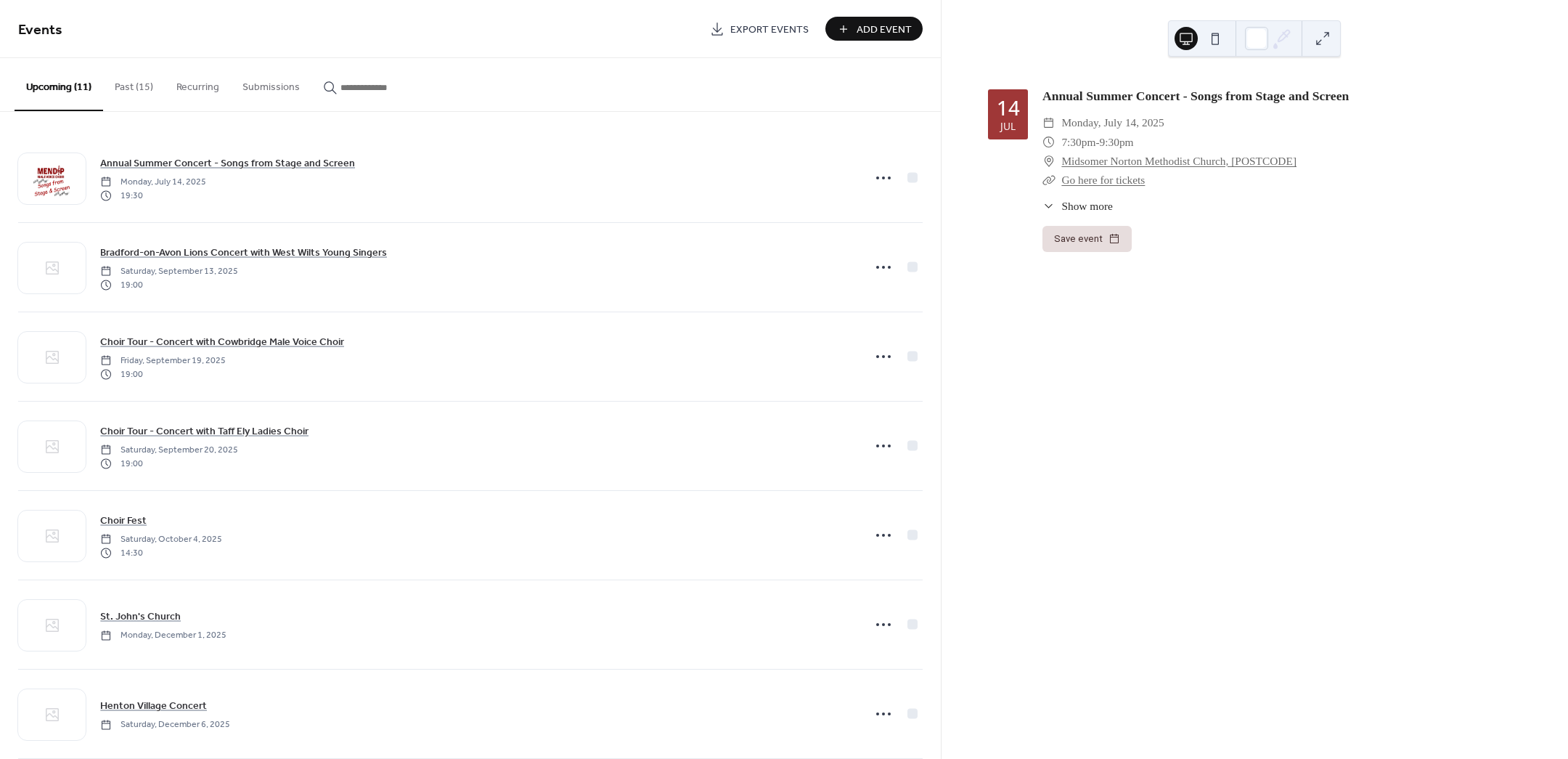 scroll, scrollTop: 0, scrollLeft: 0, axis: both 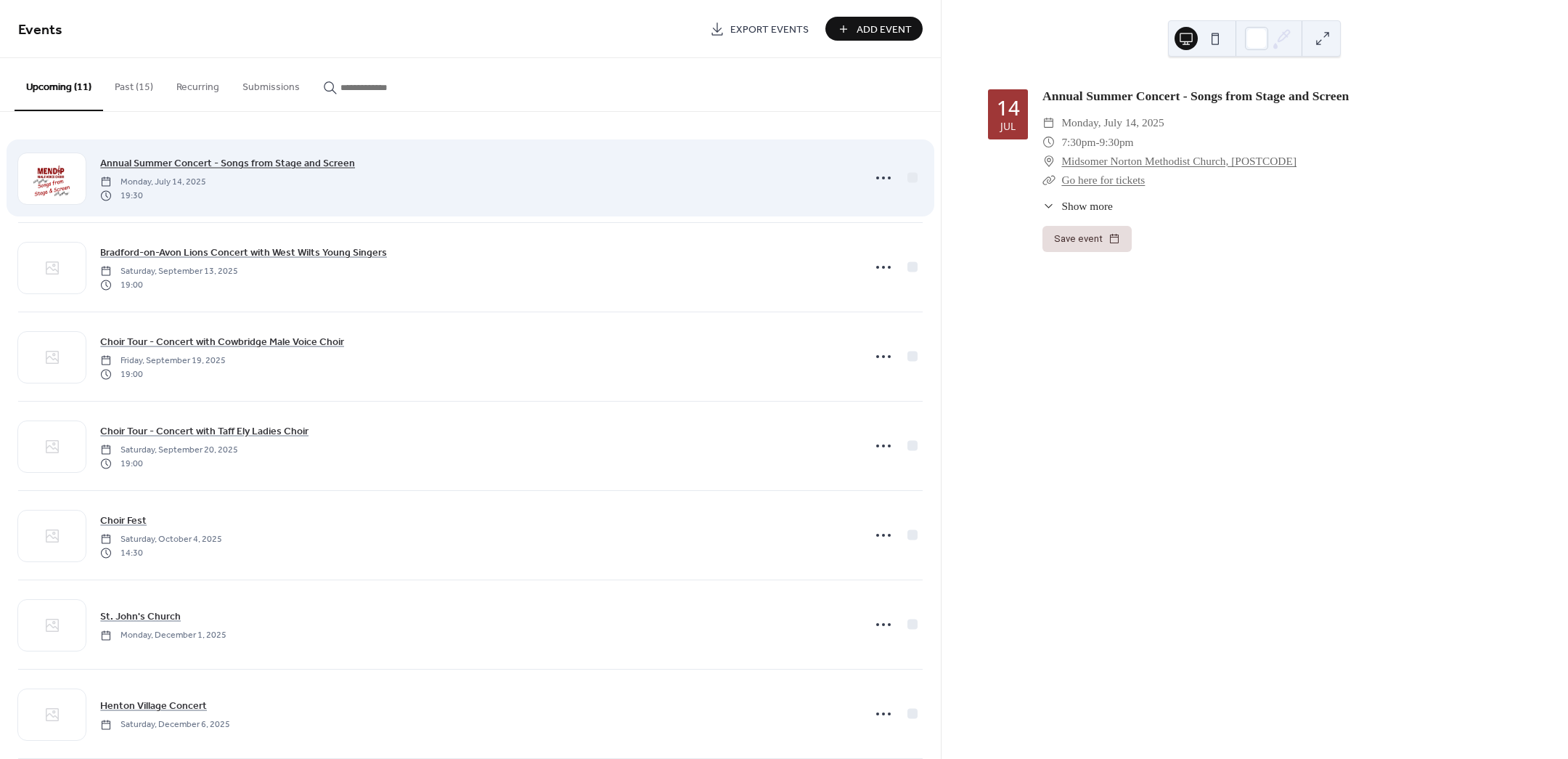 click on "Annual Summer Concert - Songs from Stage and Screen" at bounding box center (227, 163) 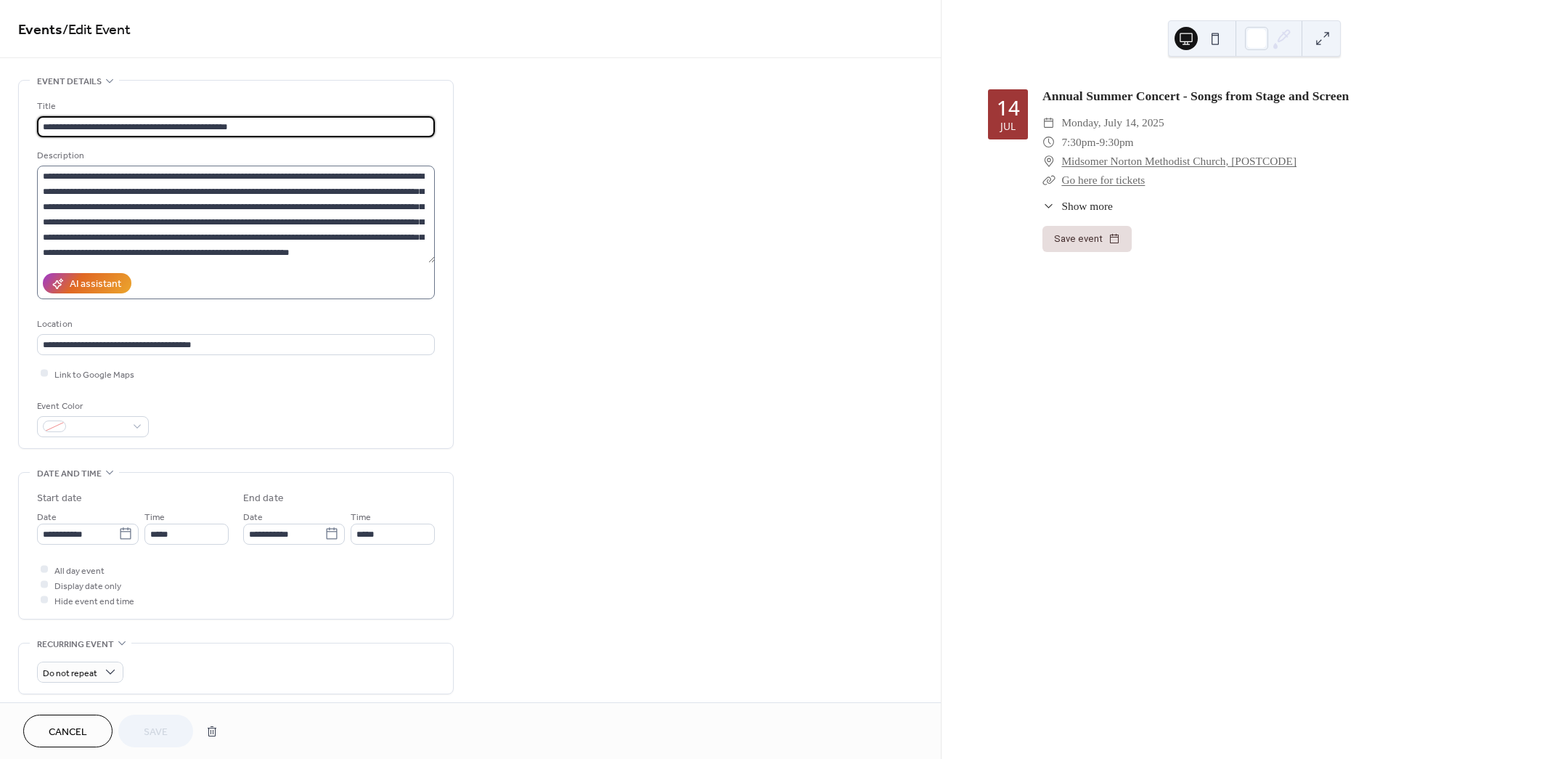 scroll, scrollTop: 30, scrollLeft: 0, axis: vertical 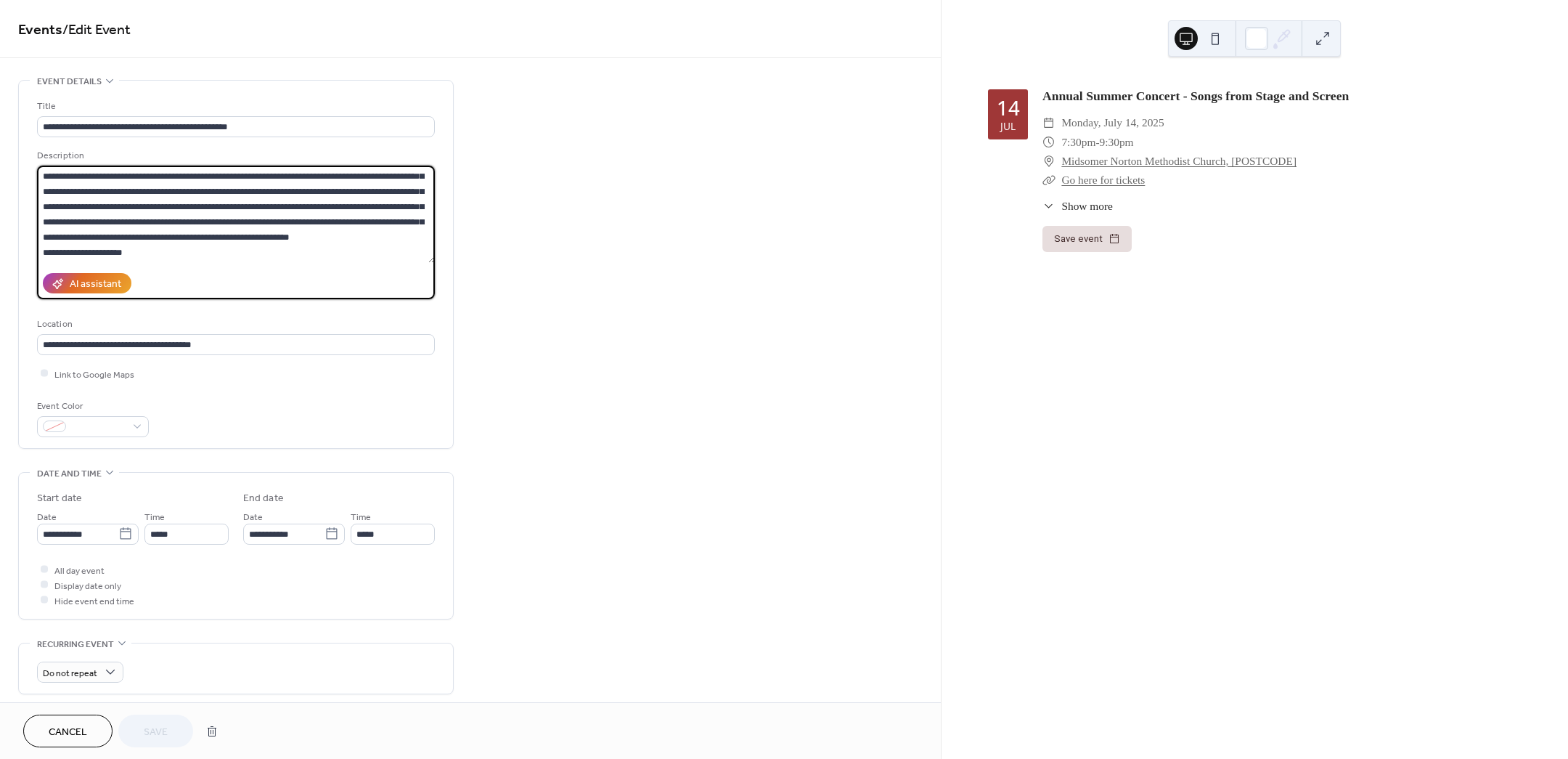 click on "**********" at bounding box center (236, 214) 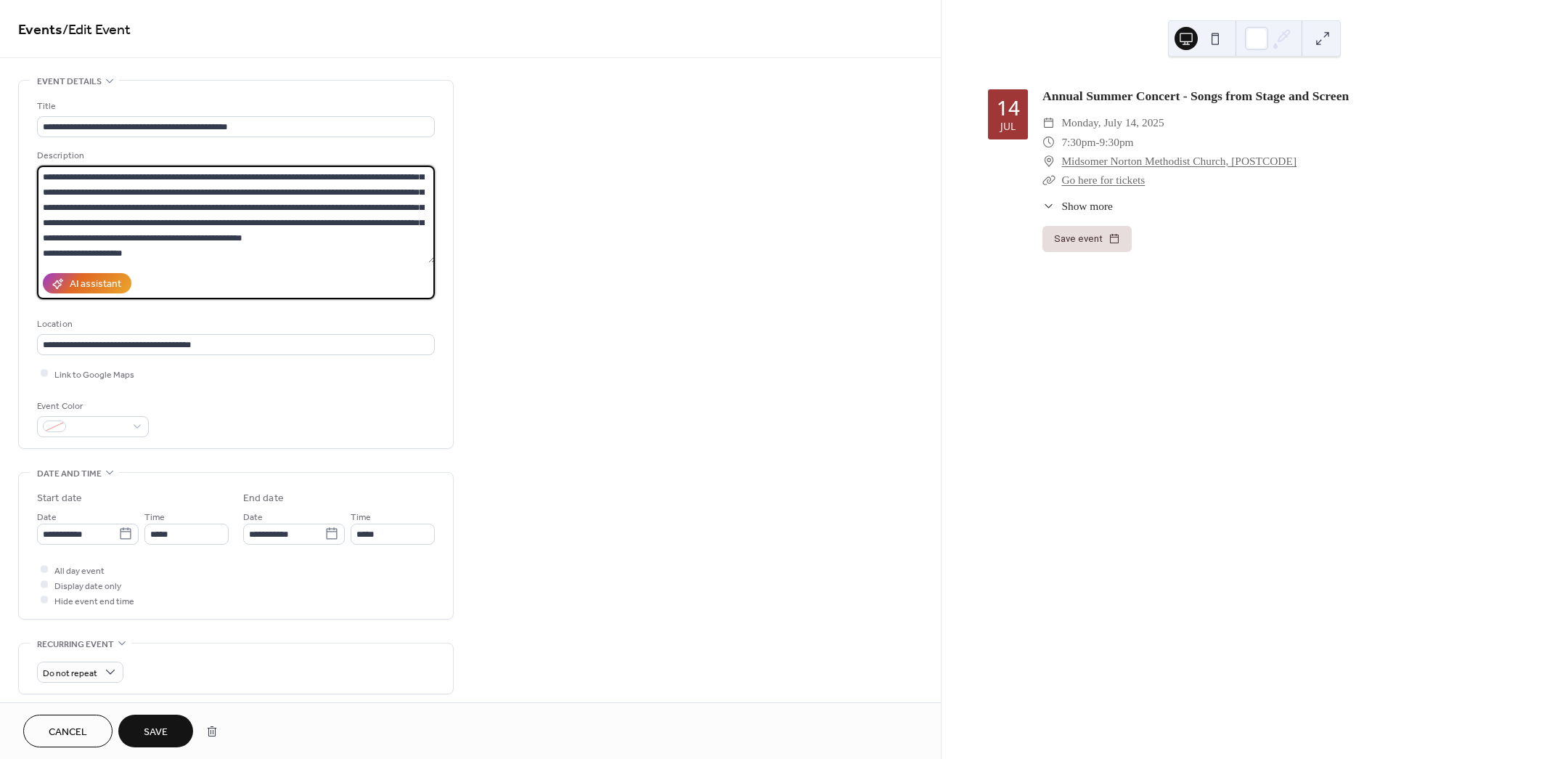 click on "**********" at bounding box center [236, 214] 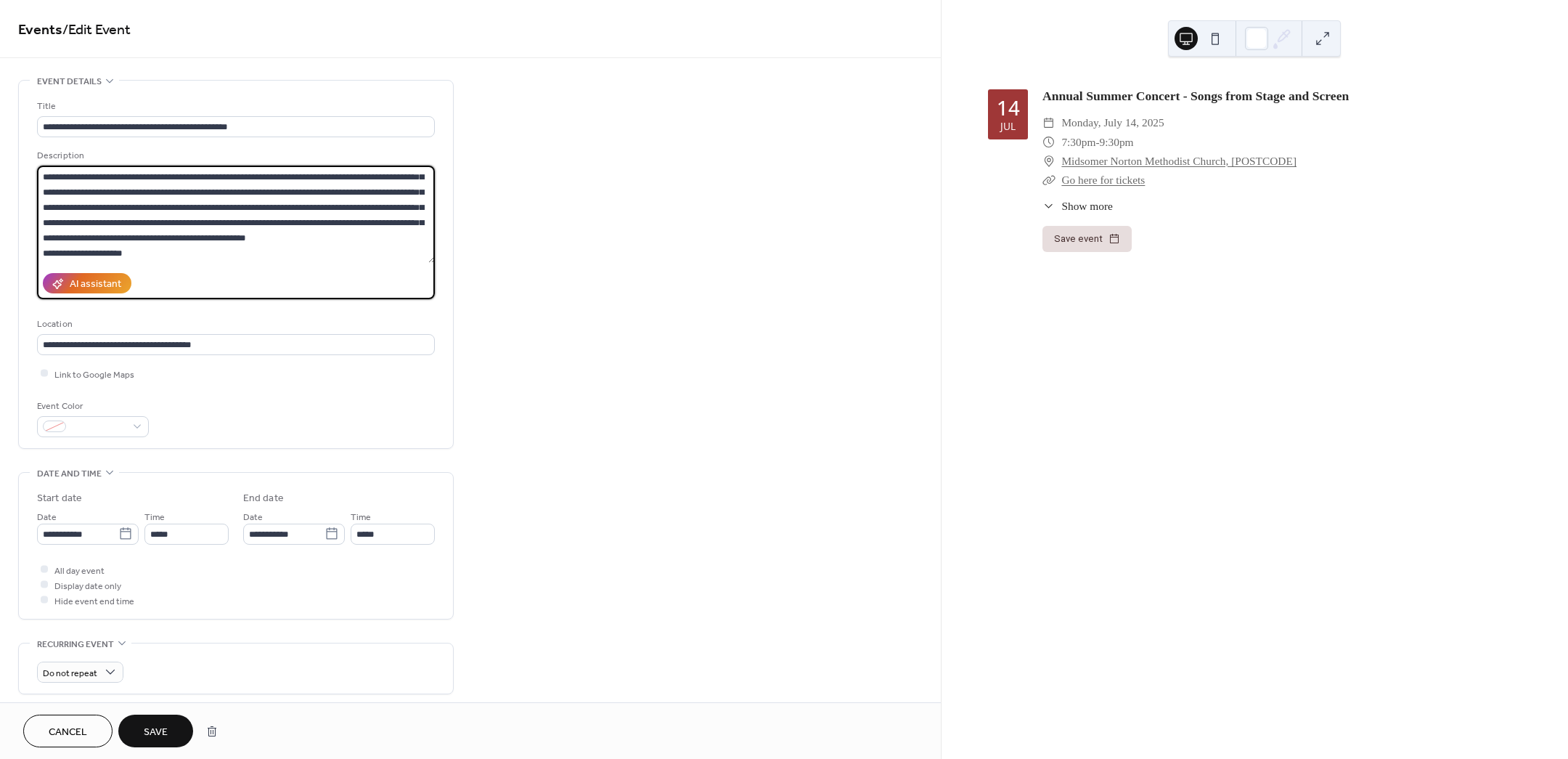 click on "**********" at bounding box center (236, 214) 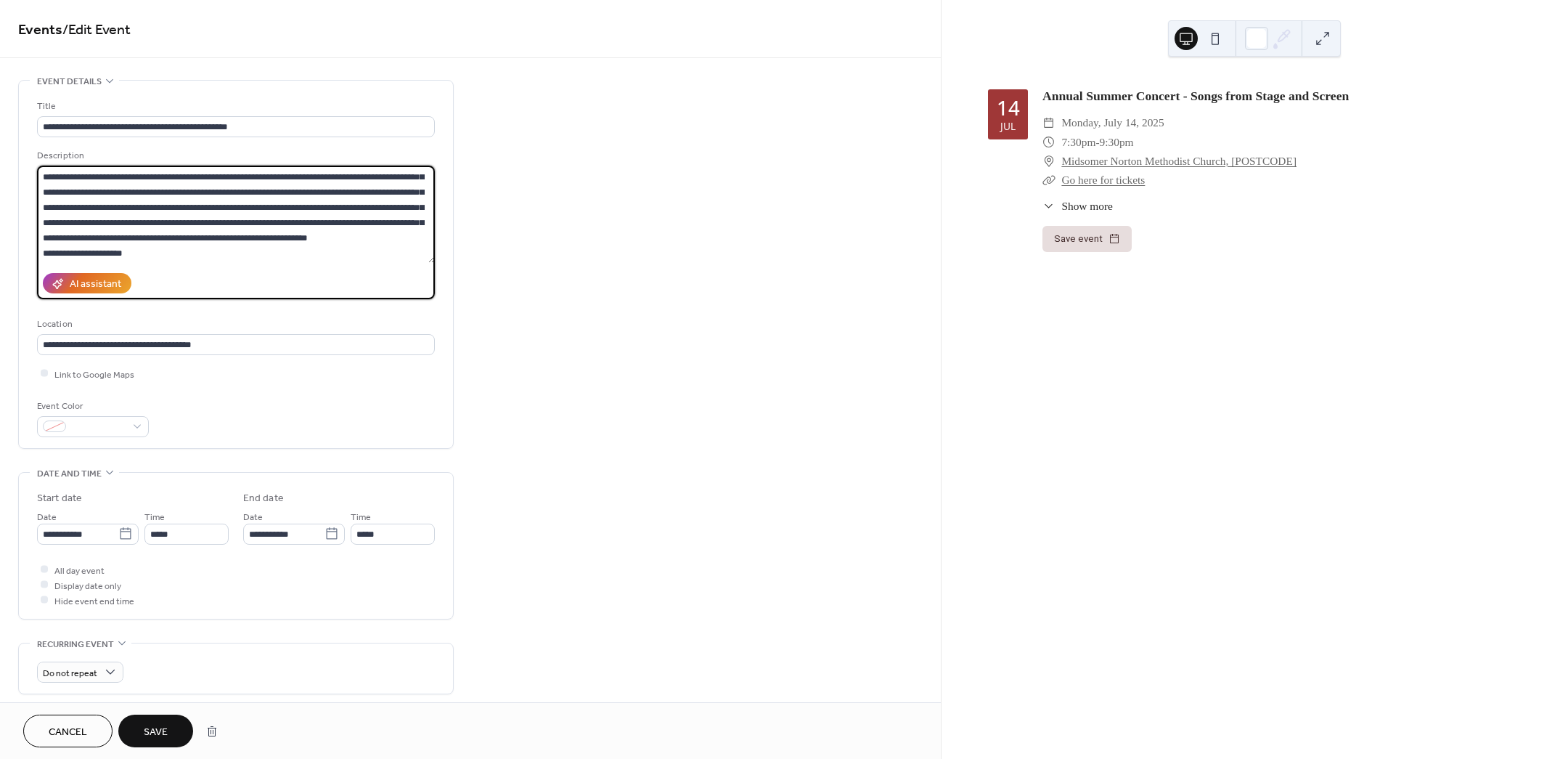 scroll, scrollTop: 0, scrollLeft: 0, axis: both 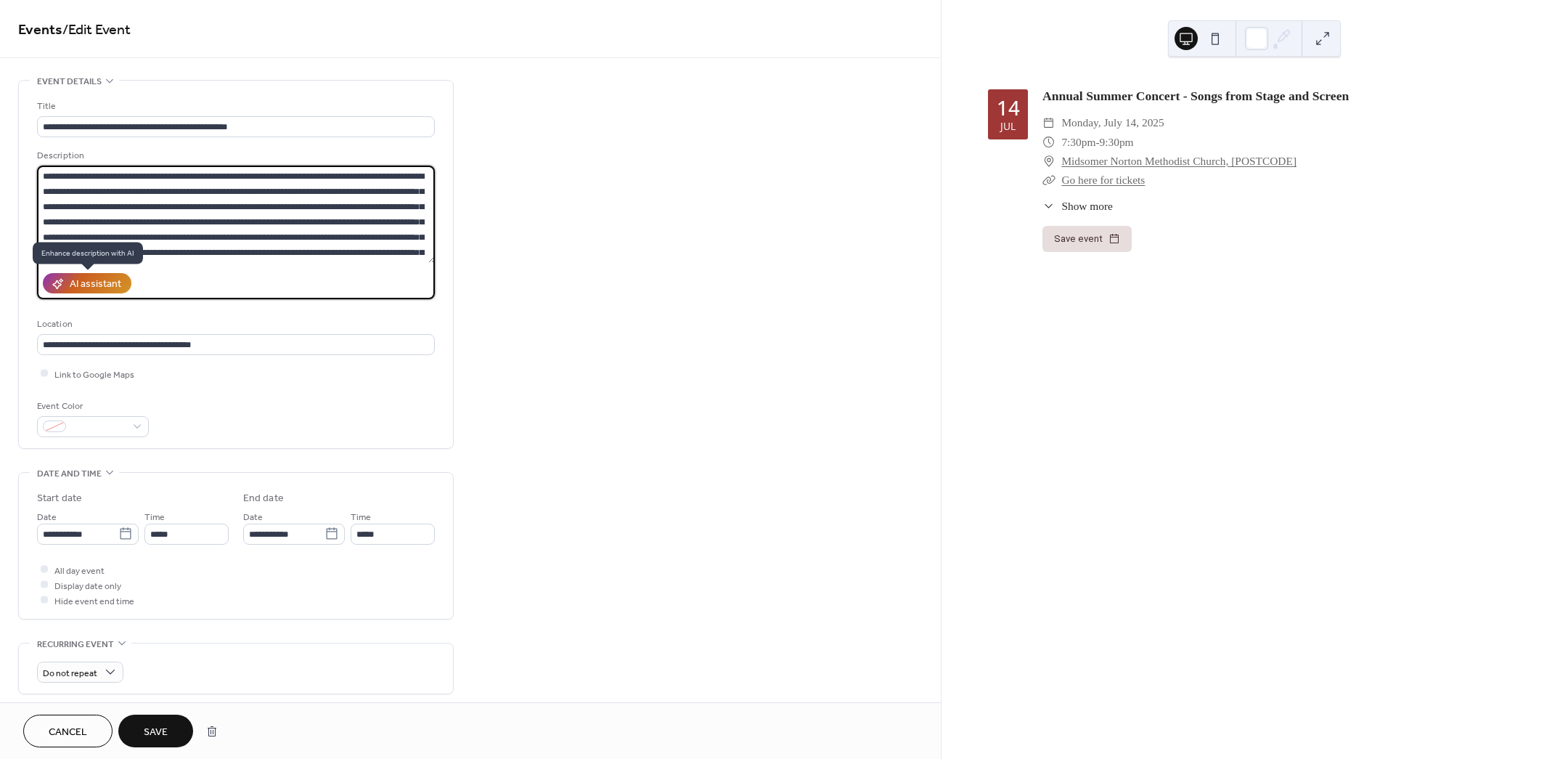 type on "**********" 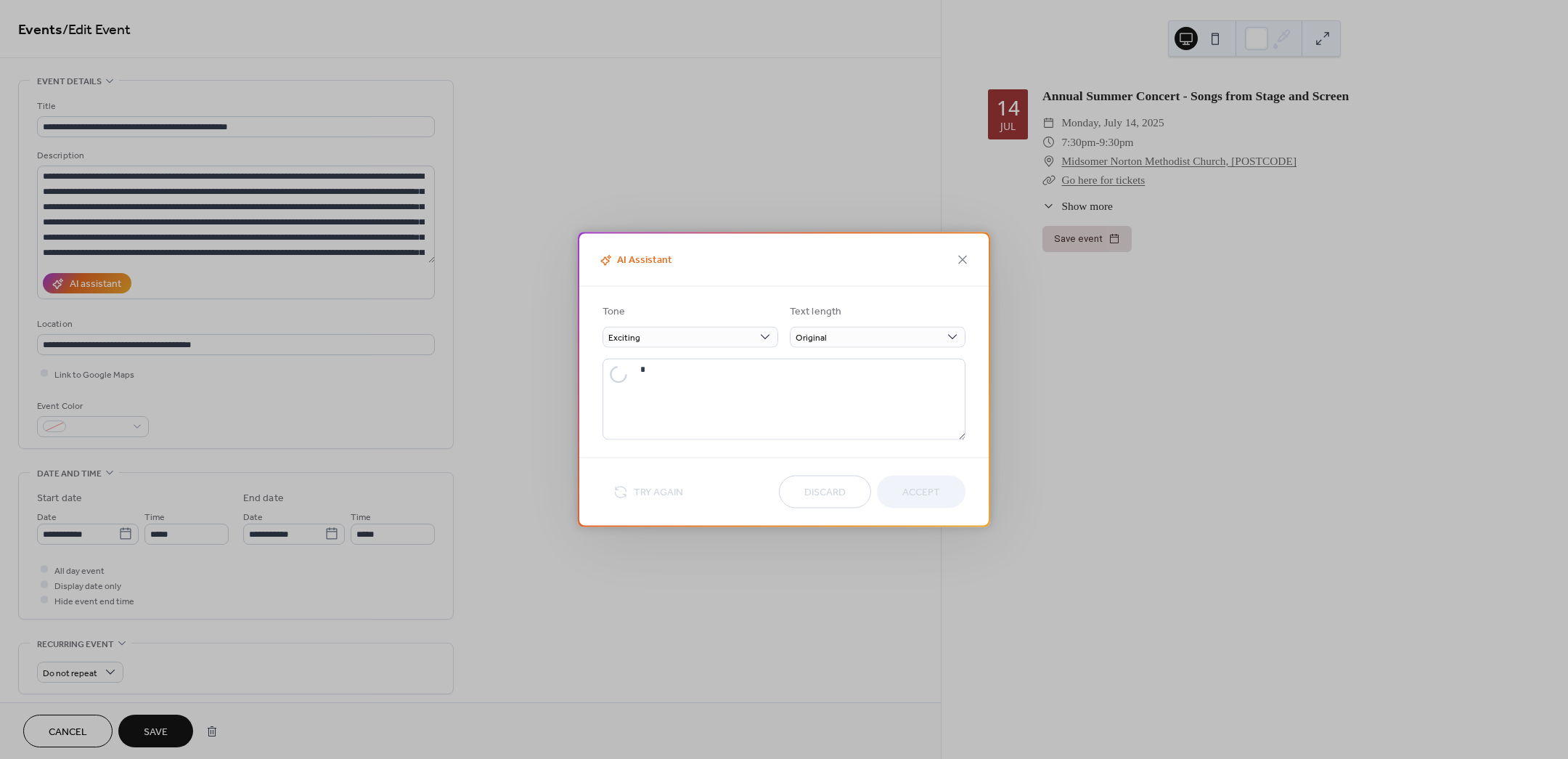 type on "**********" 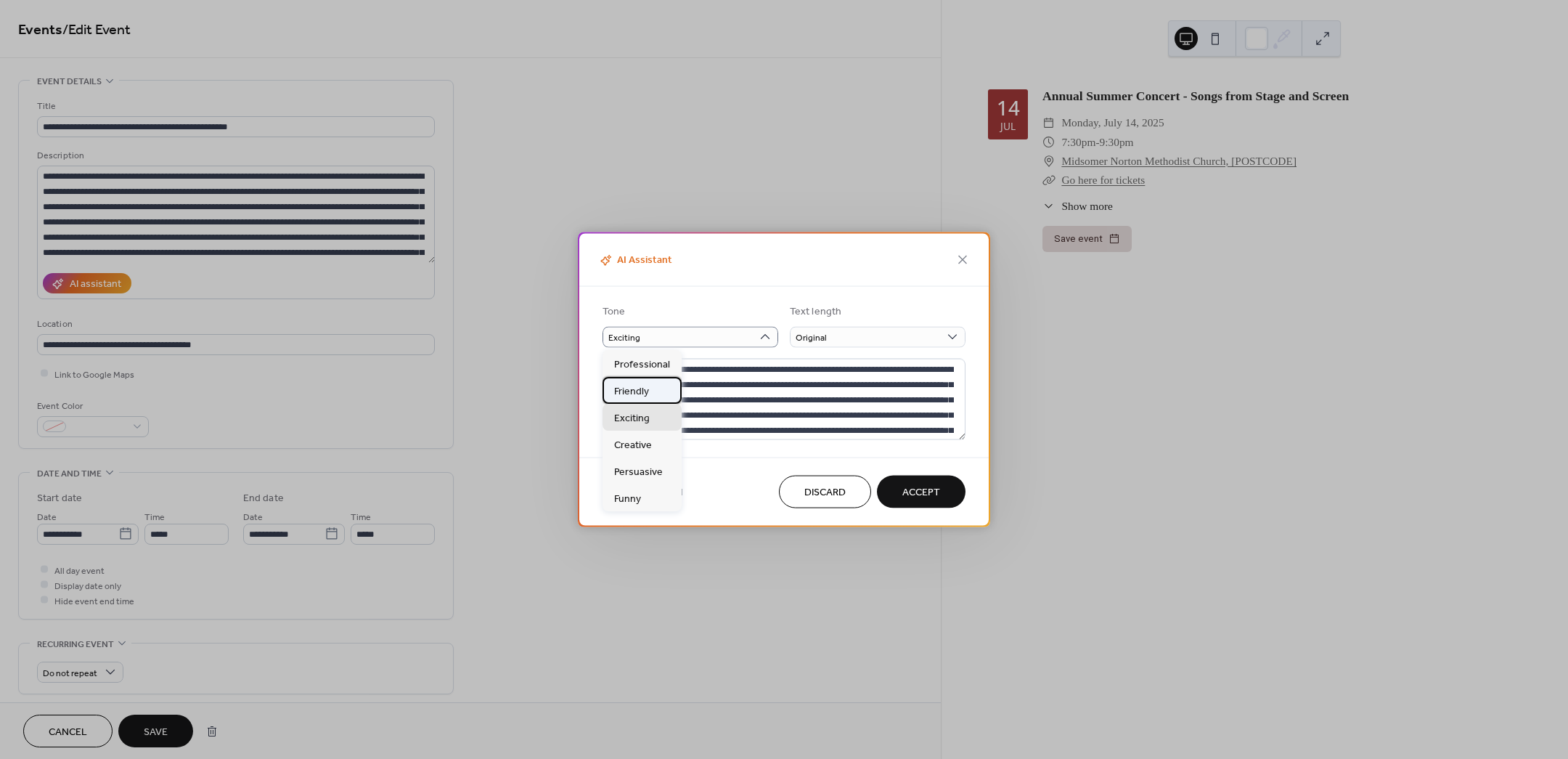 click on "Friendly" at bounding box center [632, 391] 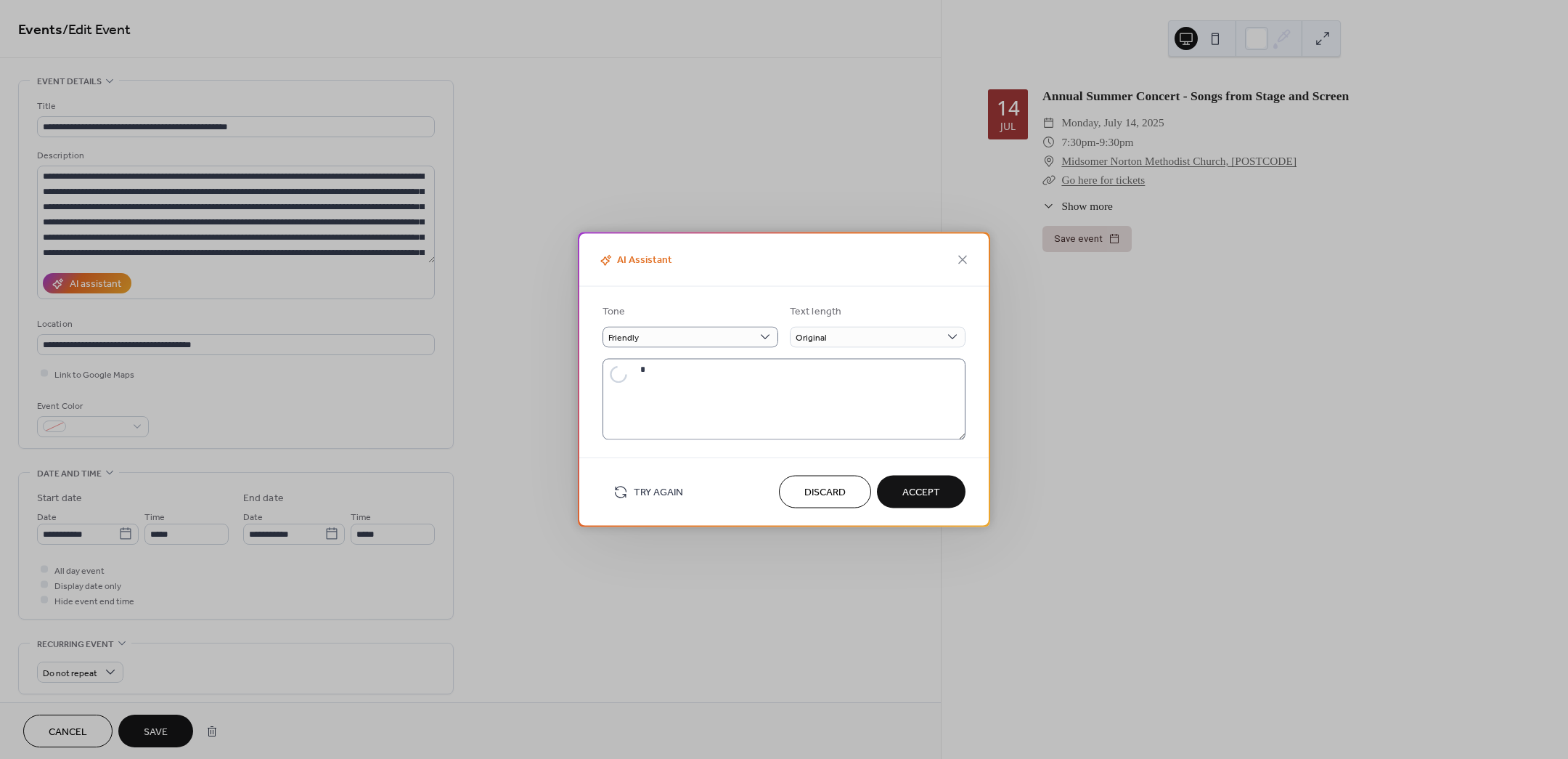 type on "**********" 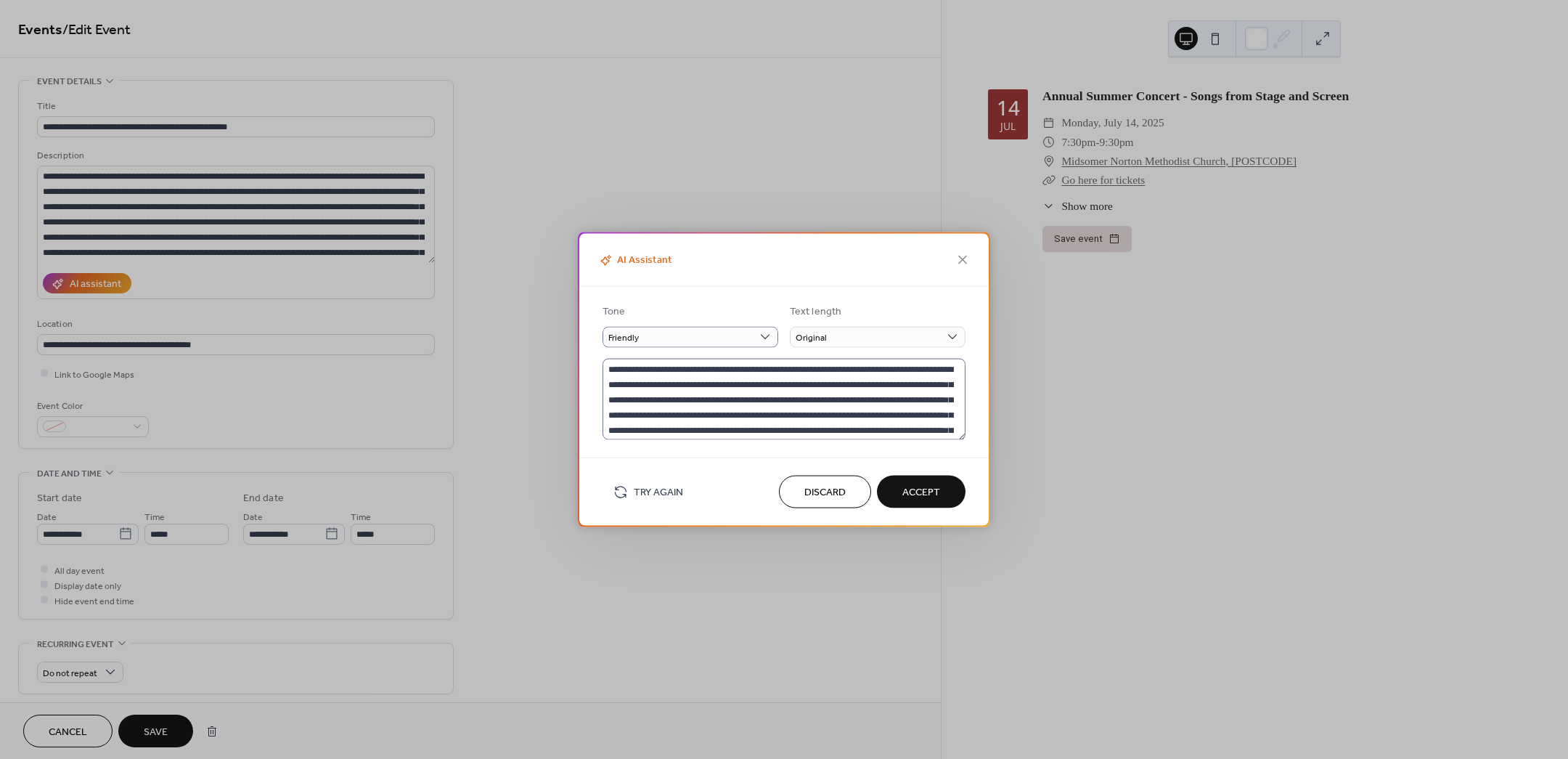 scroll, scrollTop: 45, scrollLeft: 0, axis: vertical 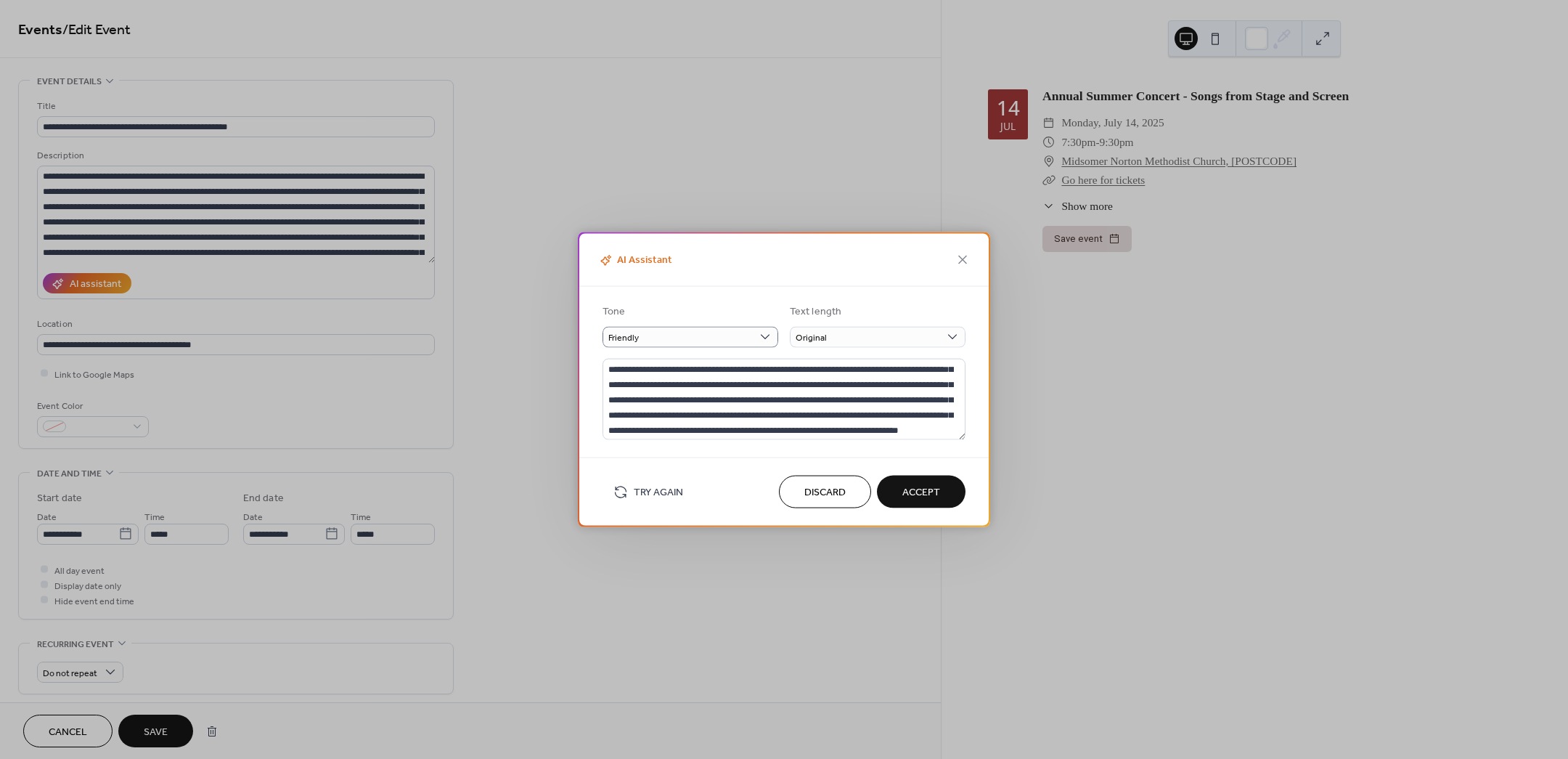 click on "Accept" at bounding box center (921, 492) 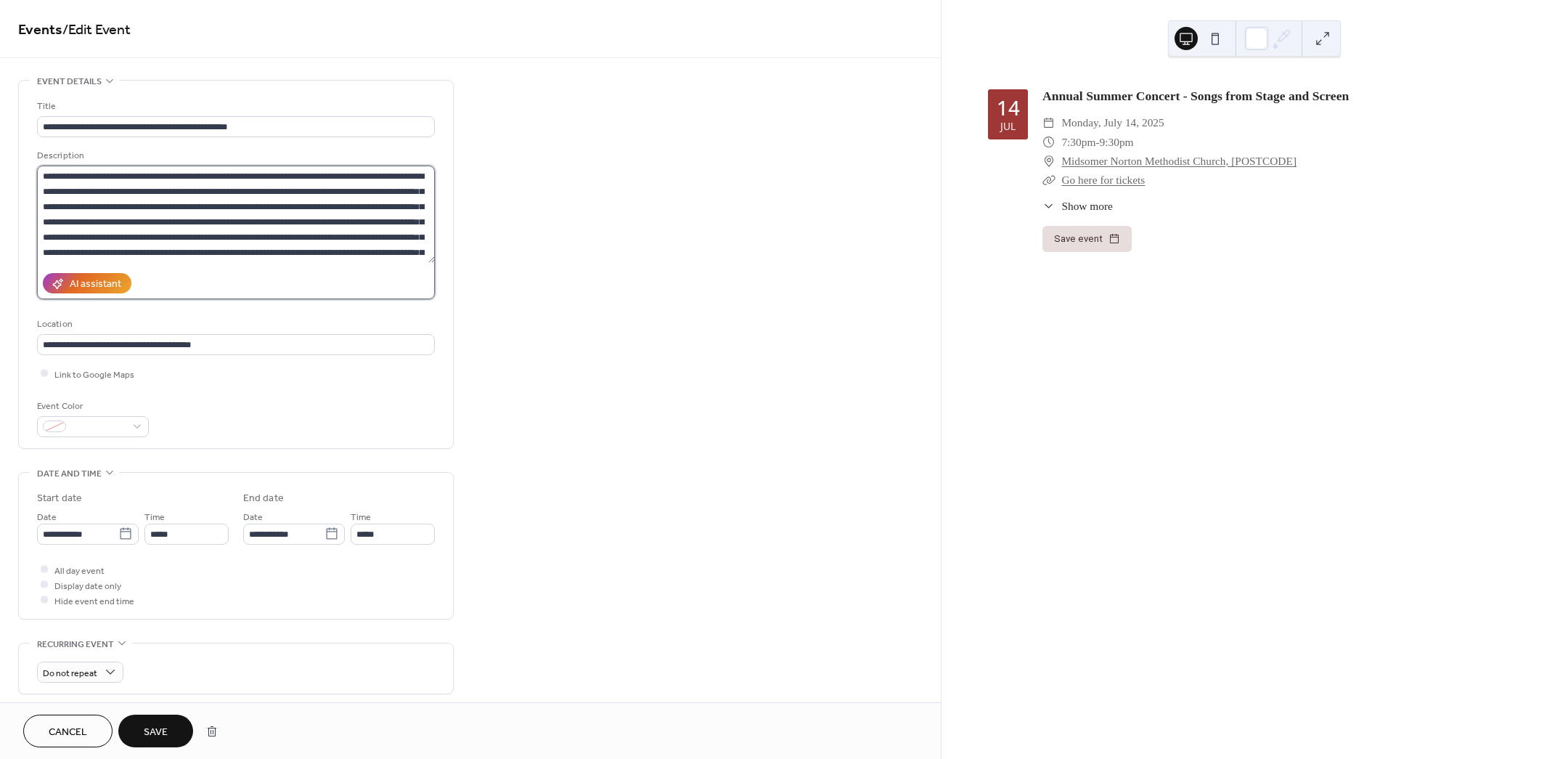 click on "**********" at bounding box center [236, 214] 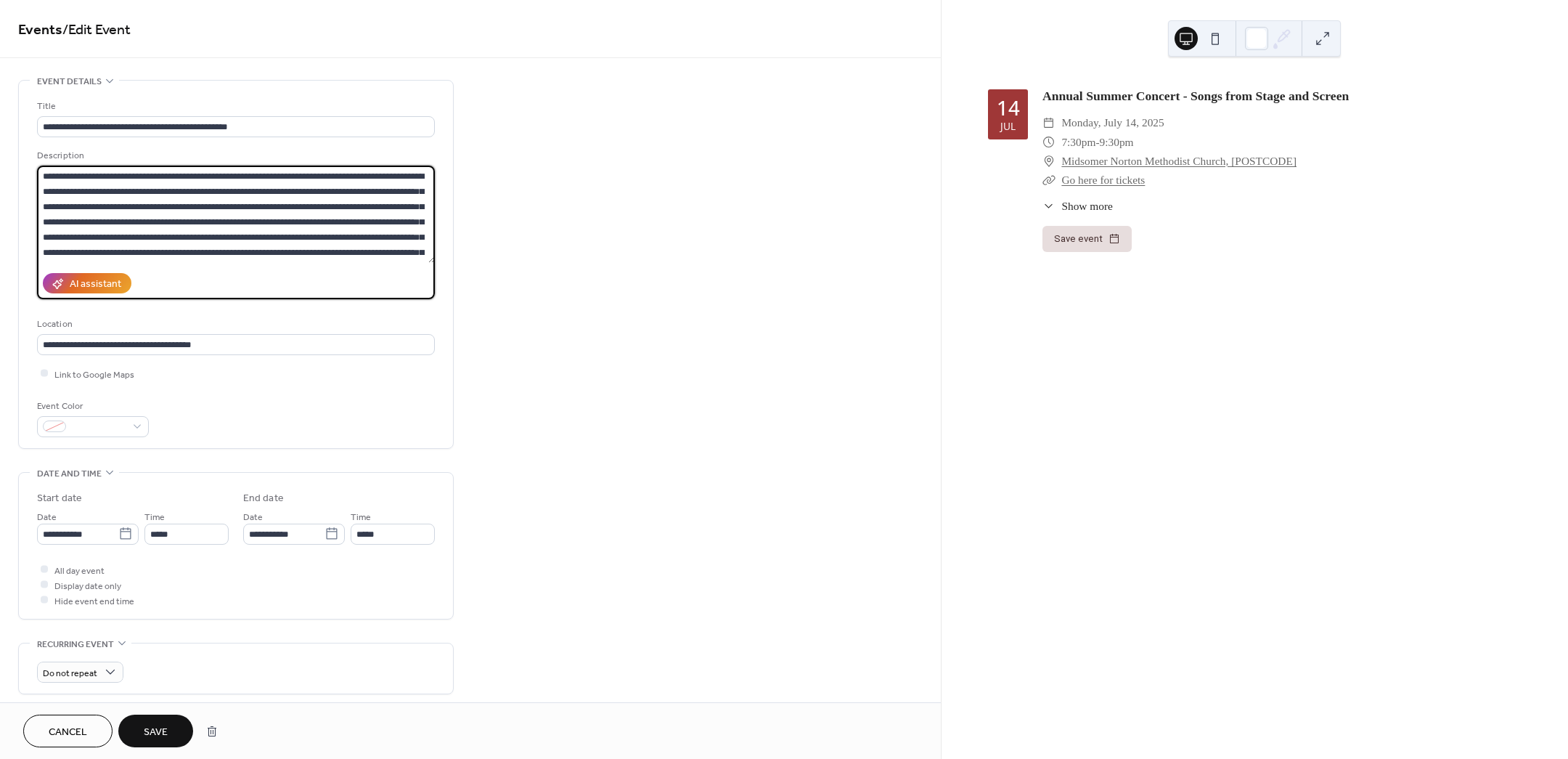 click on "**********" at bounding box center [236, 214] 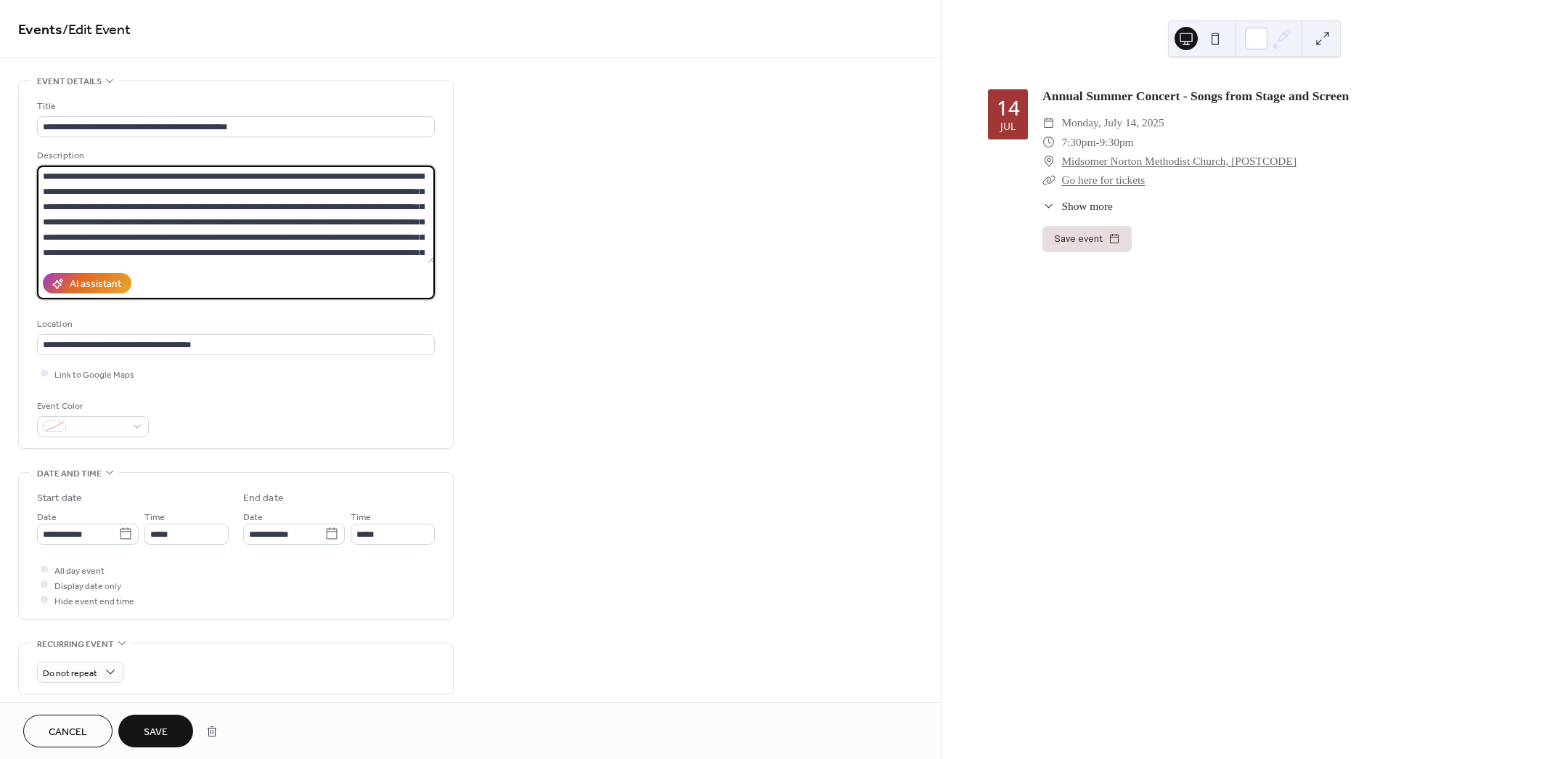 scroll, scrollTop: 12, scrollLeft: 0, axis: vertical 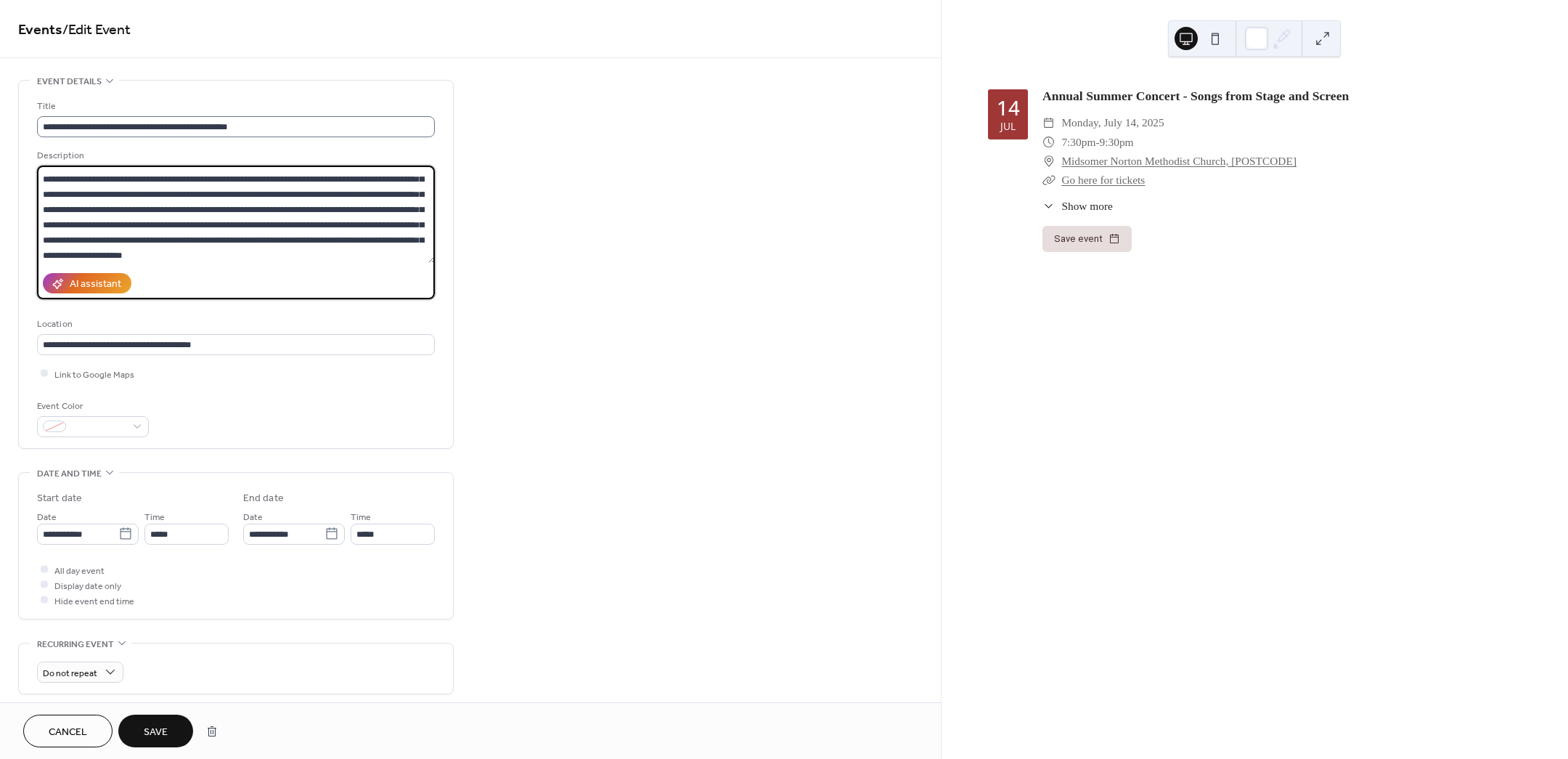 type on "**********" 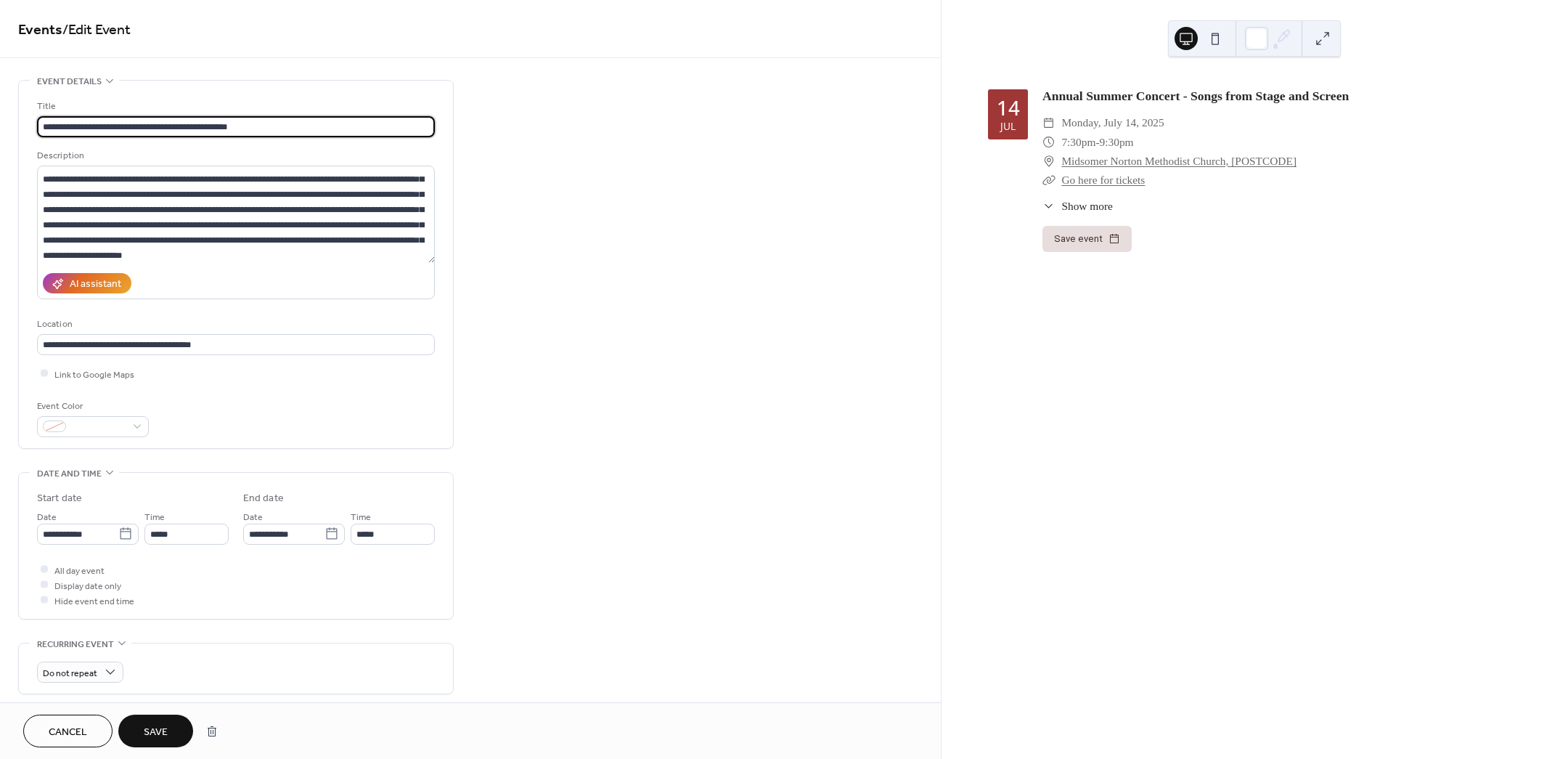 drag, startPoint x: 135, startPoint y: 122, endPoint x: 33, endPoint y: 118, distance: 102.0784 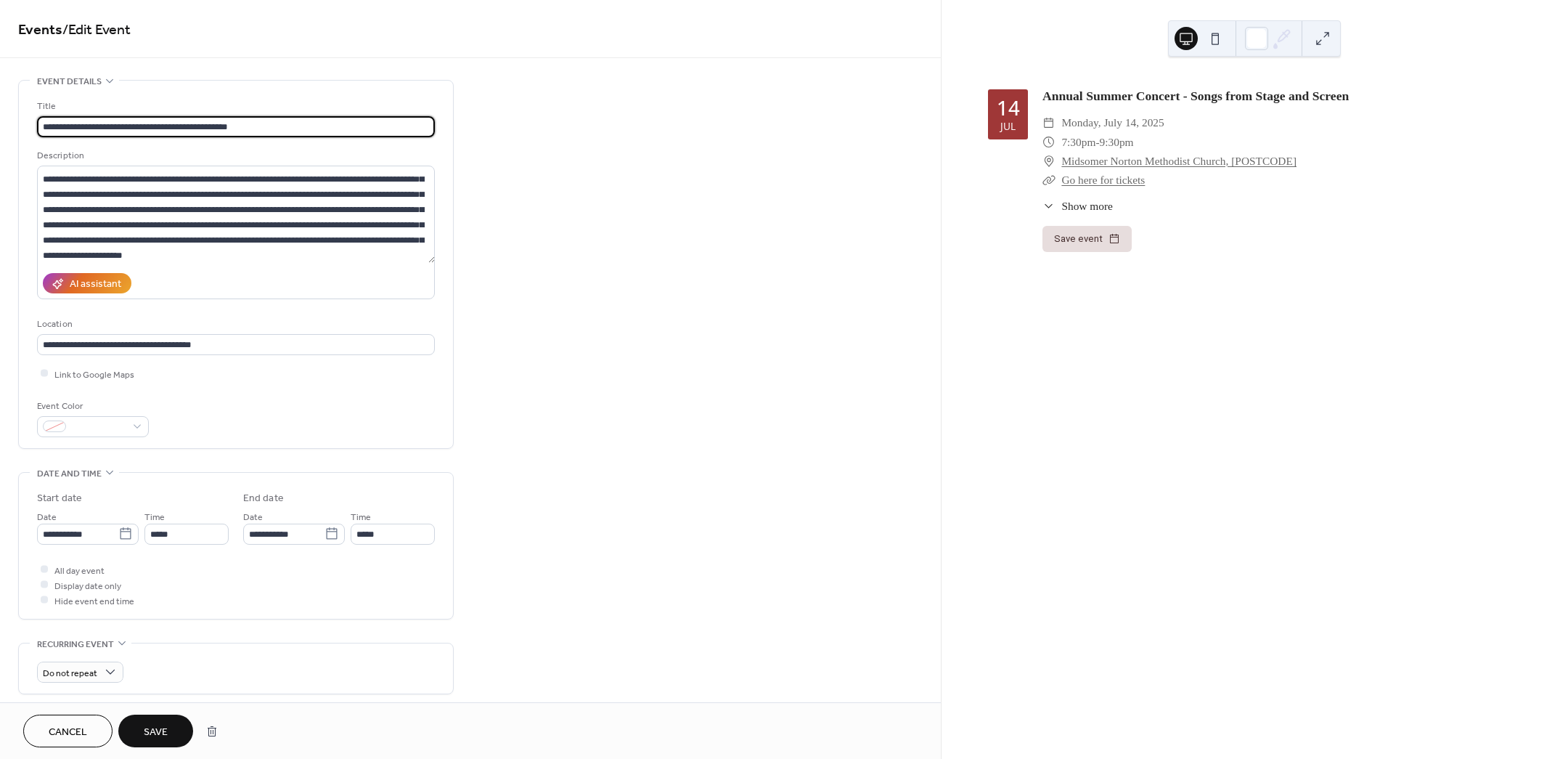 click on "**********" at bounding box center [236, 264] 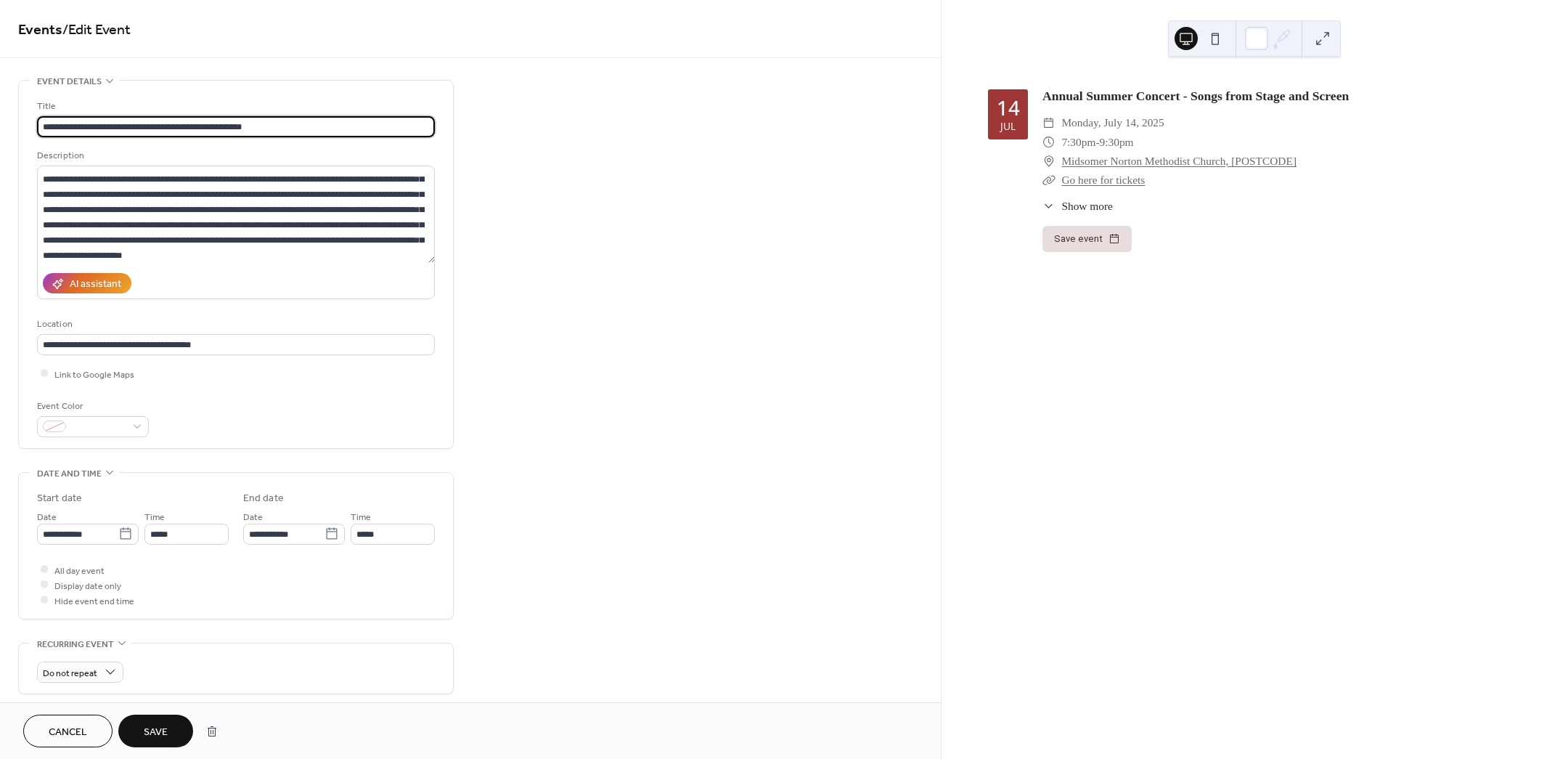 paste on "**********" 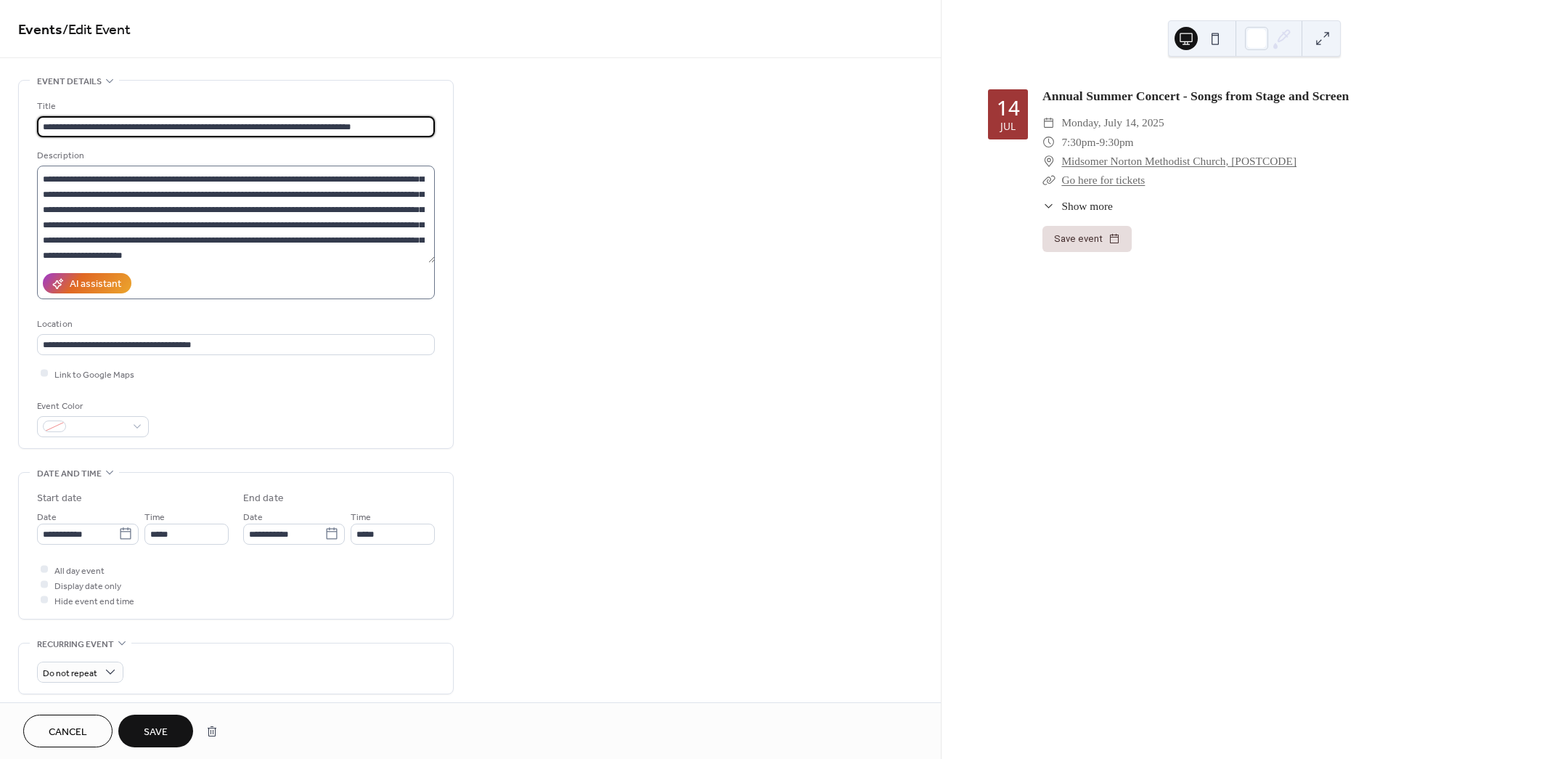 type on "**********" 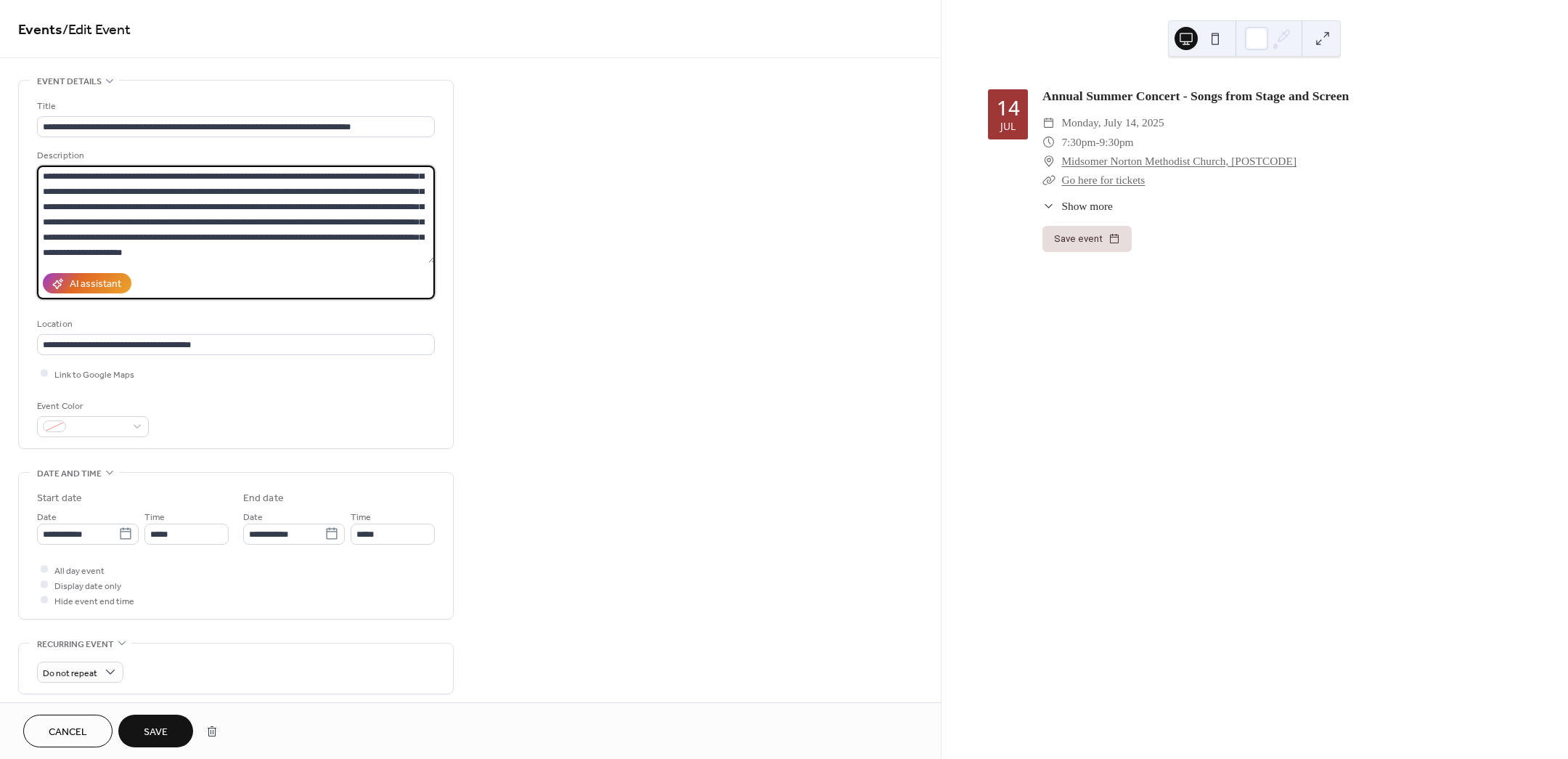 scroll, scrollTop: 0, scrollLeft: 0, axis: both 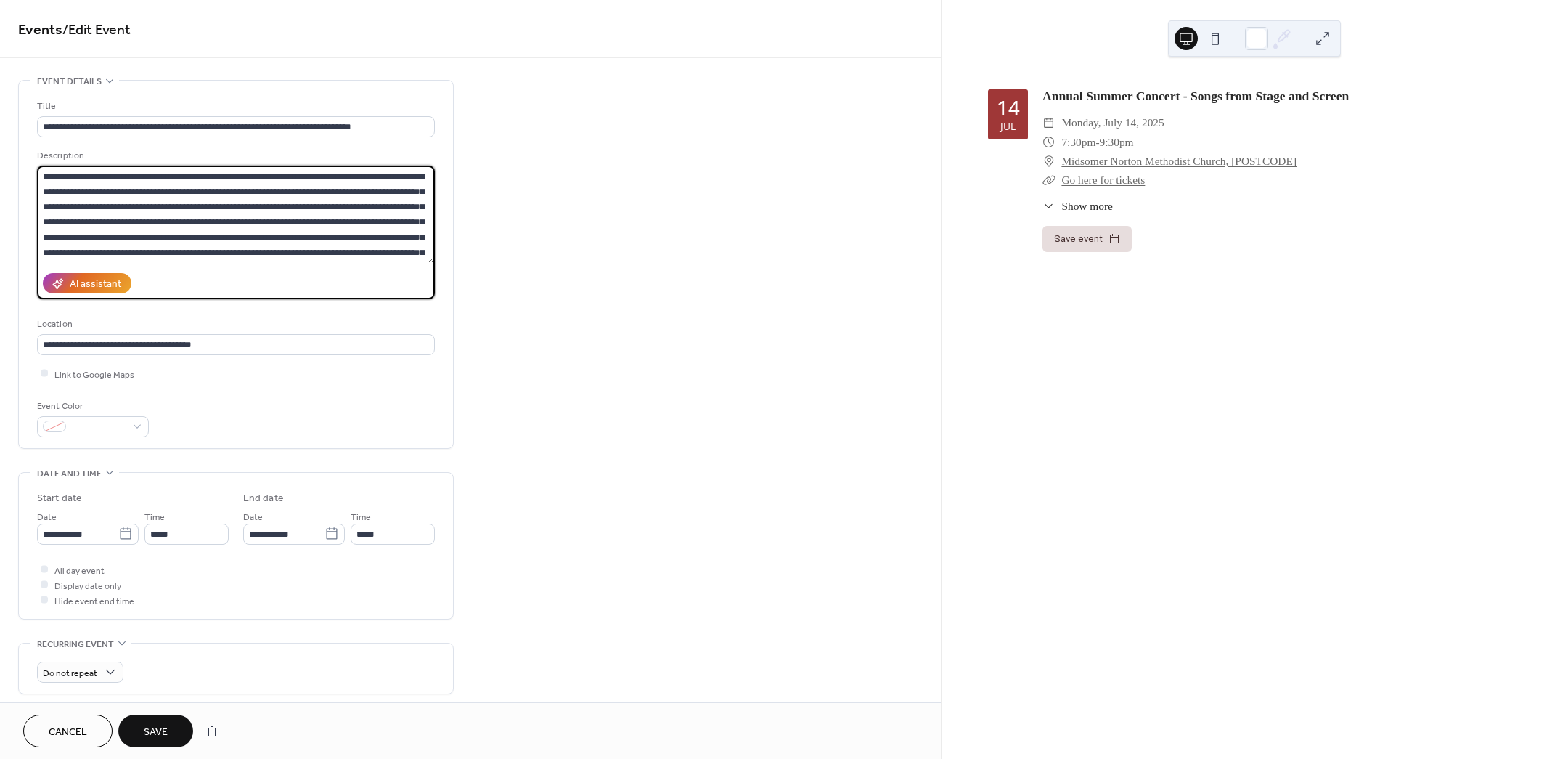 drag, startPoint x: 307, startPoint y: 254, endPoint x: 9, endPoint y: 128, distance: 323.5429 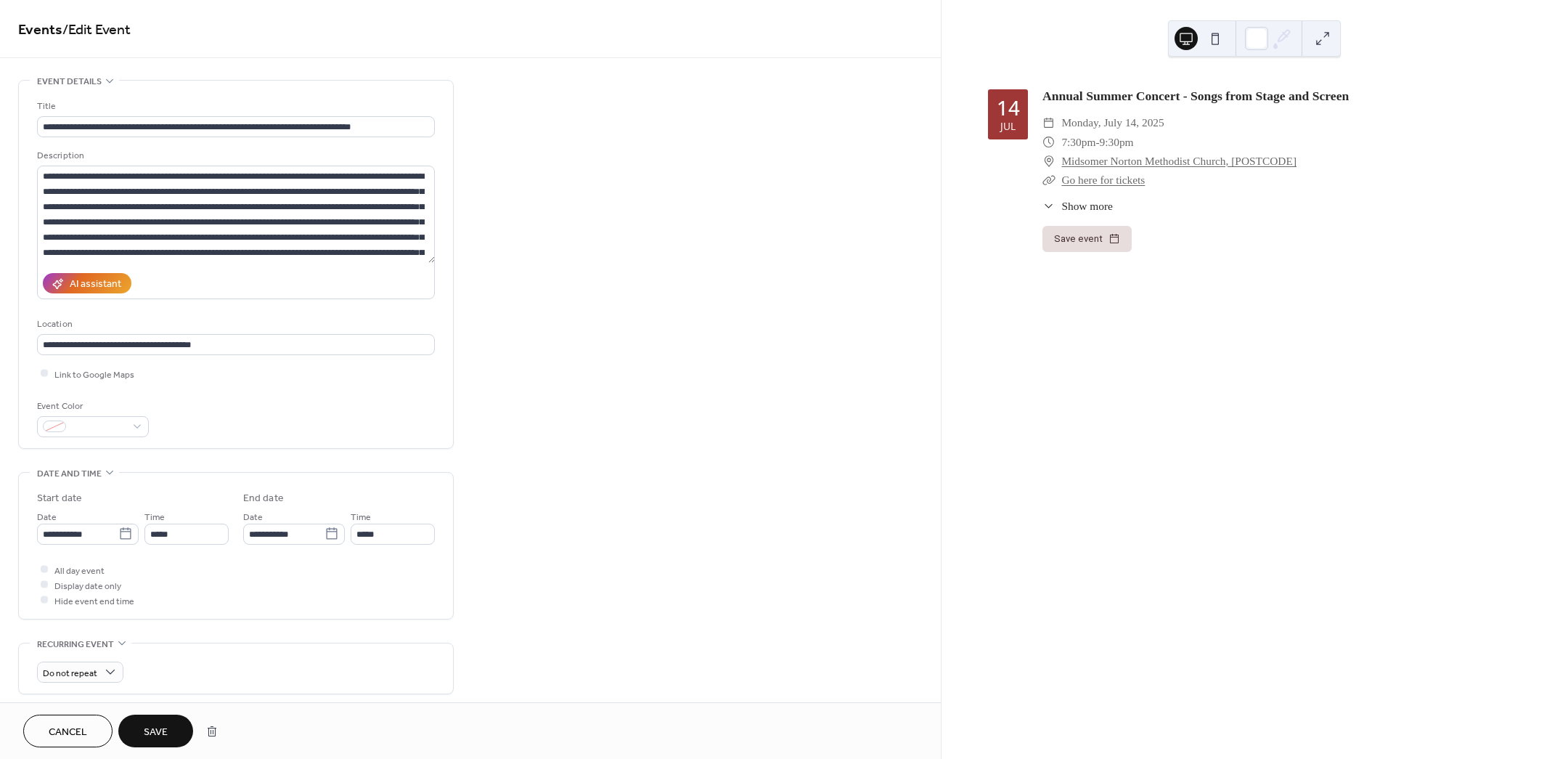 click on "Save" at bounding box center (155, 732) 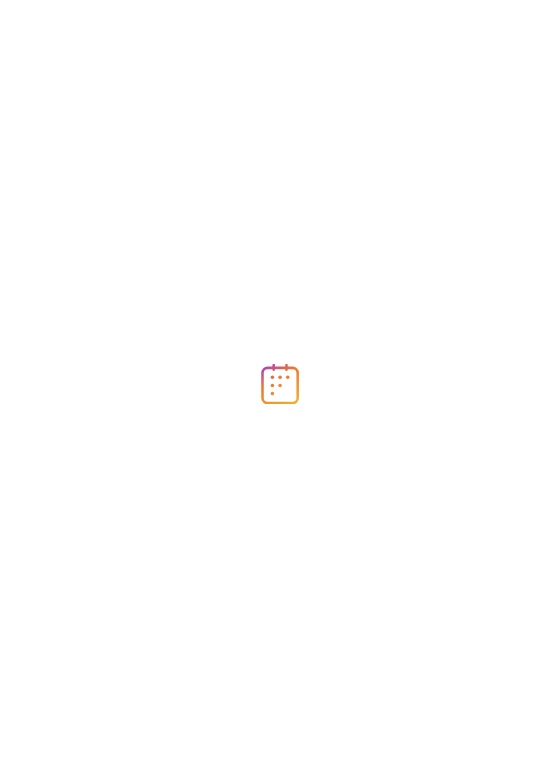 scroll, scrollTop: 0, scrollLeft: 0, axis: both 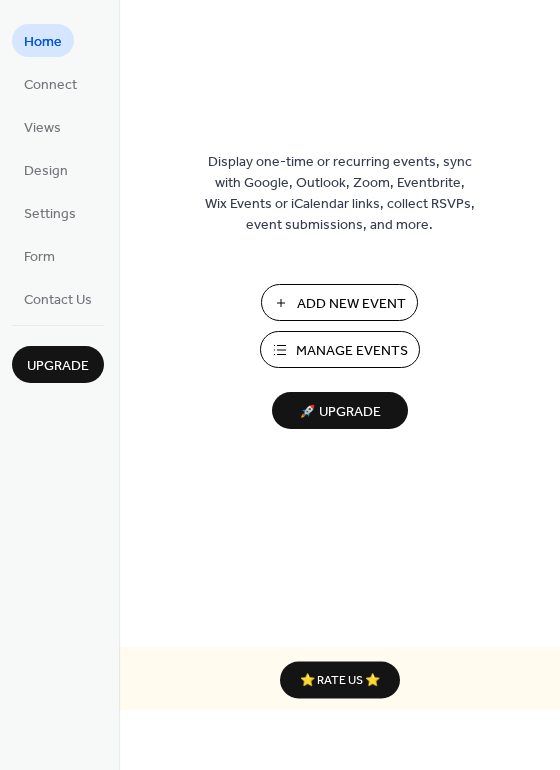 click on "Manage Events" at bounding box center [352, 351] 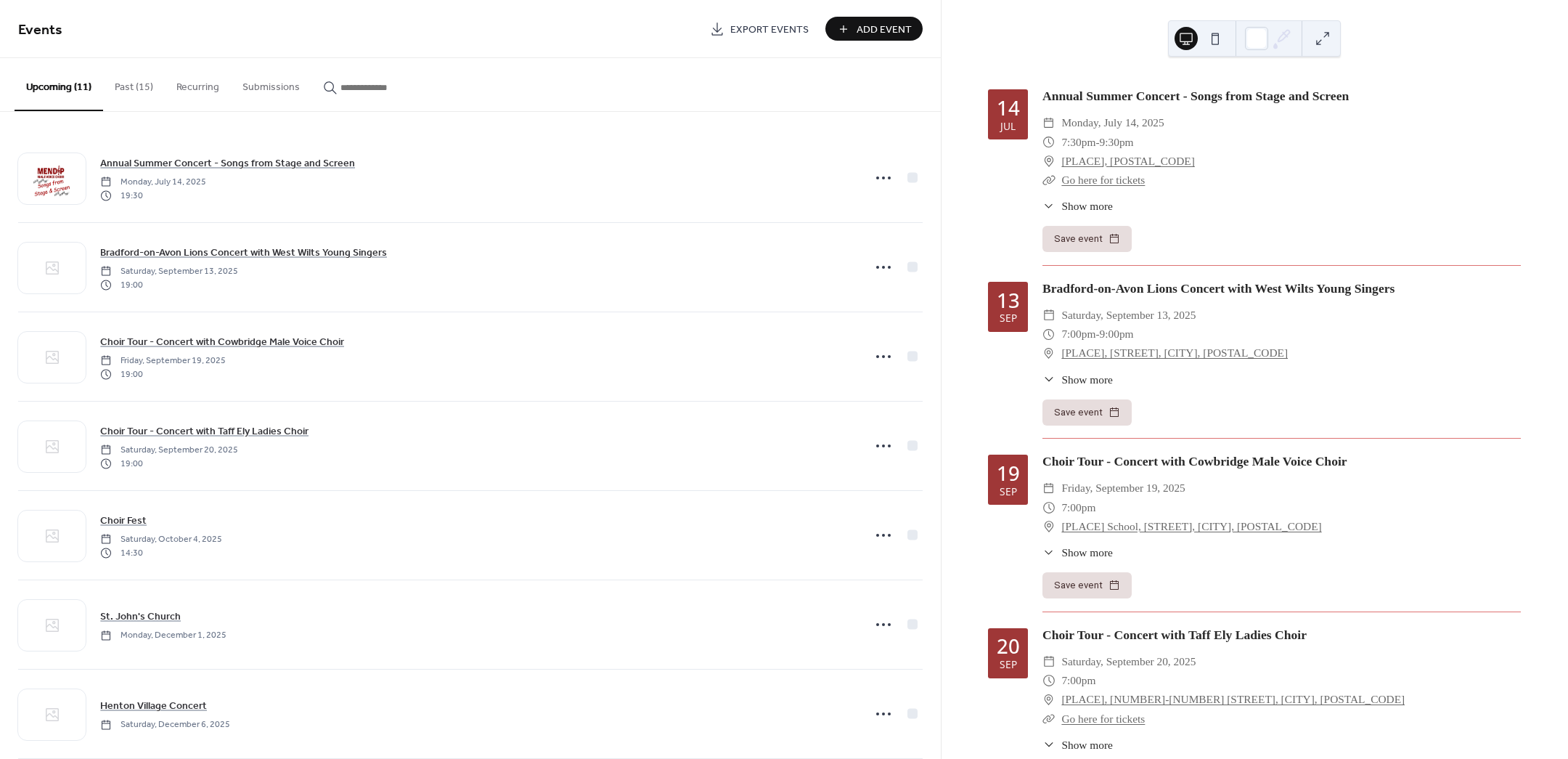 scroll, scrollTop: 0, scrollLeft: 0, axis: both 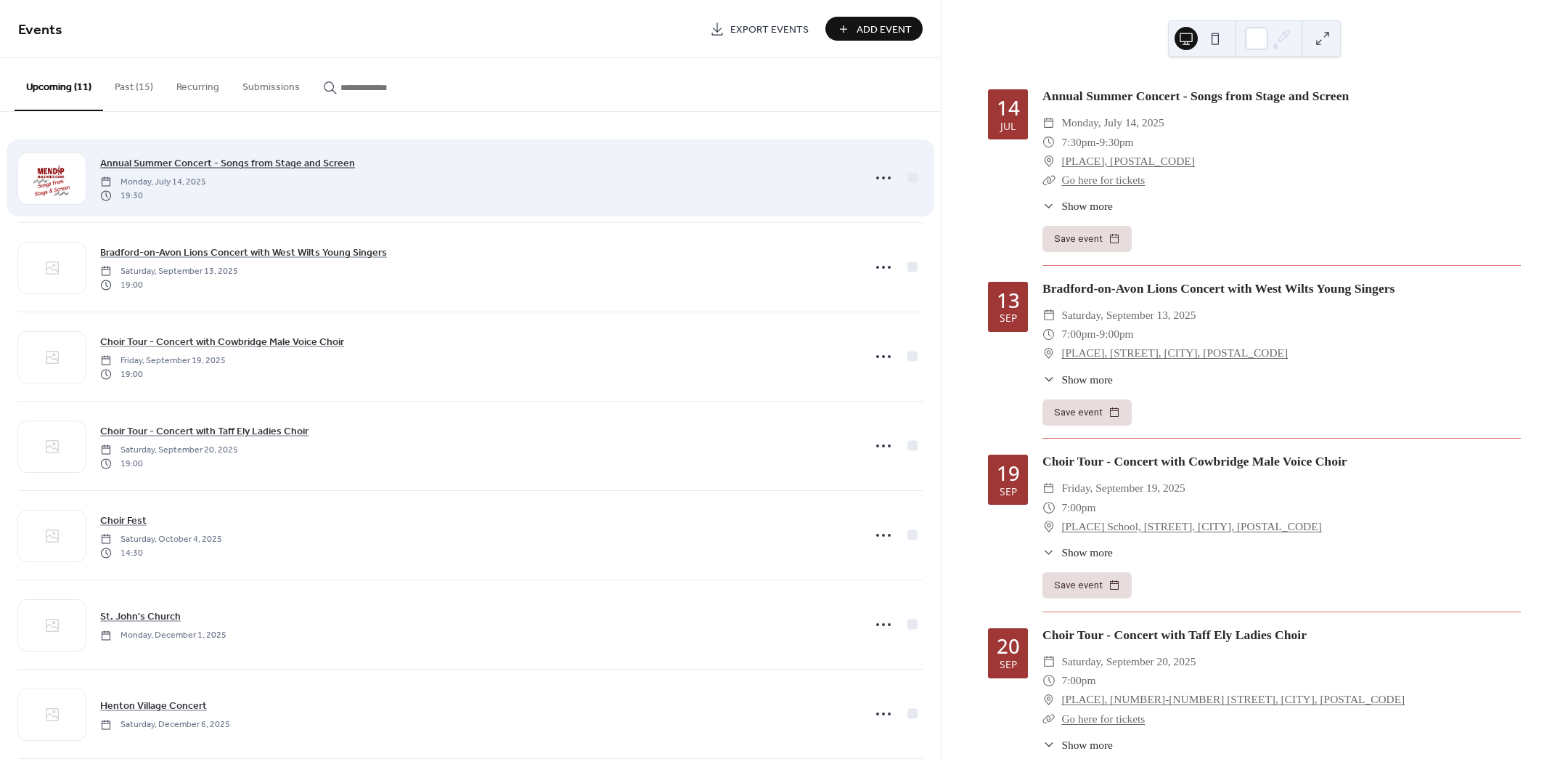 click on "Annual Summer Concert - Songs from Stage and Screen" at bounding box center (227, 163) 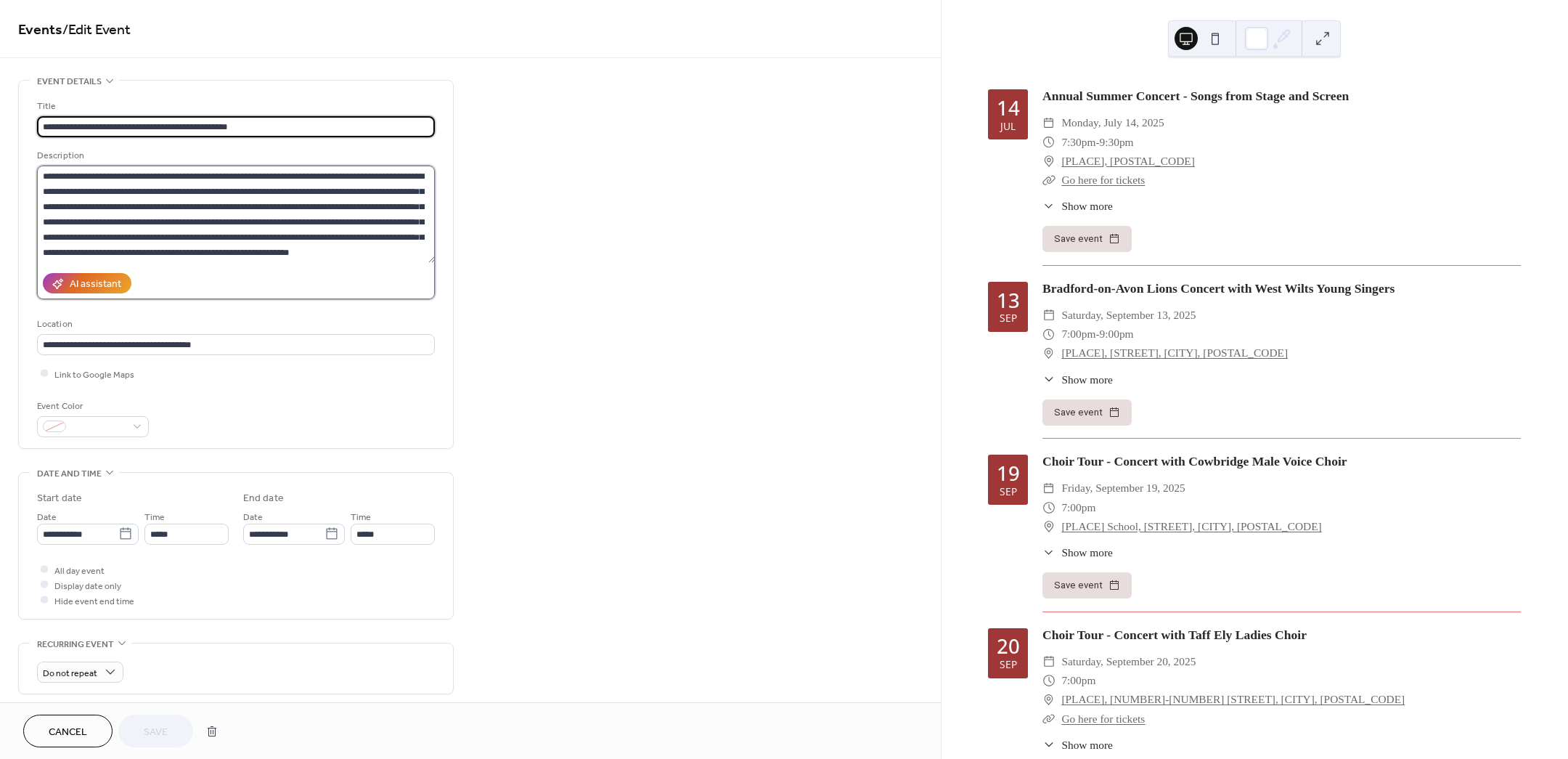 click on "**********" at bounding box center [236, 214] 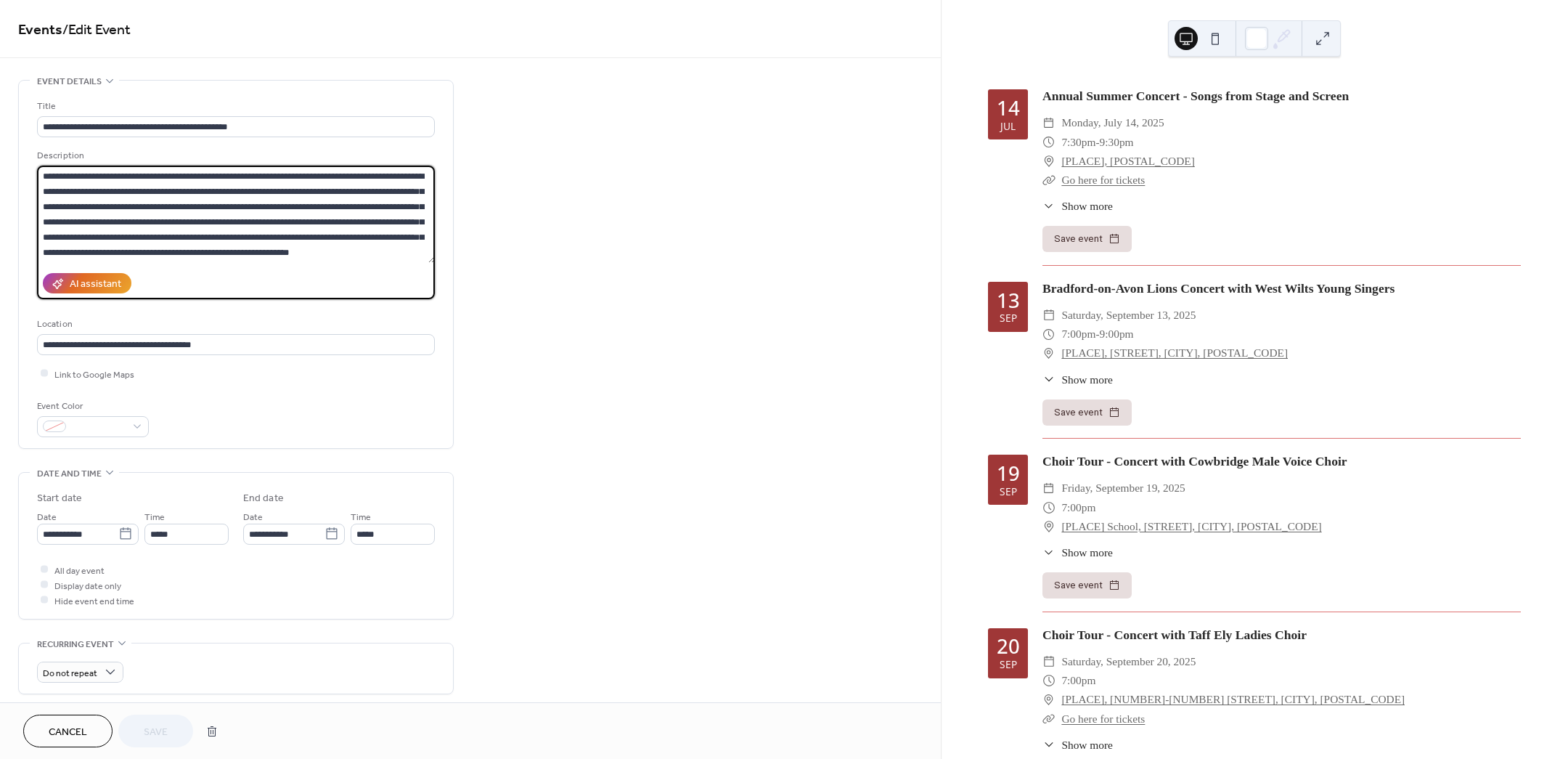 click on "**********" at bounding box center (236, 214) 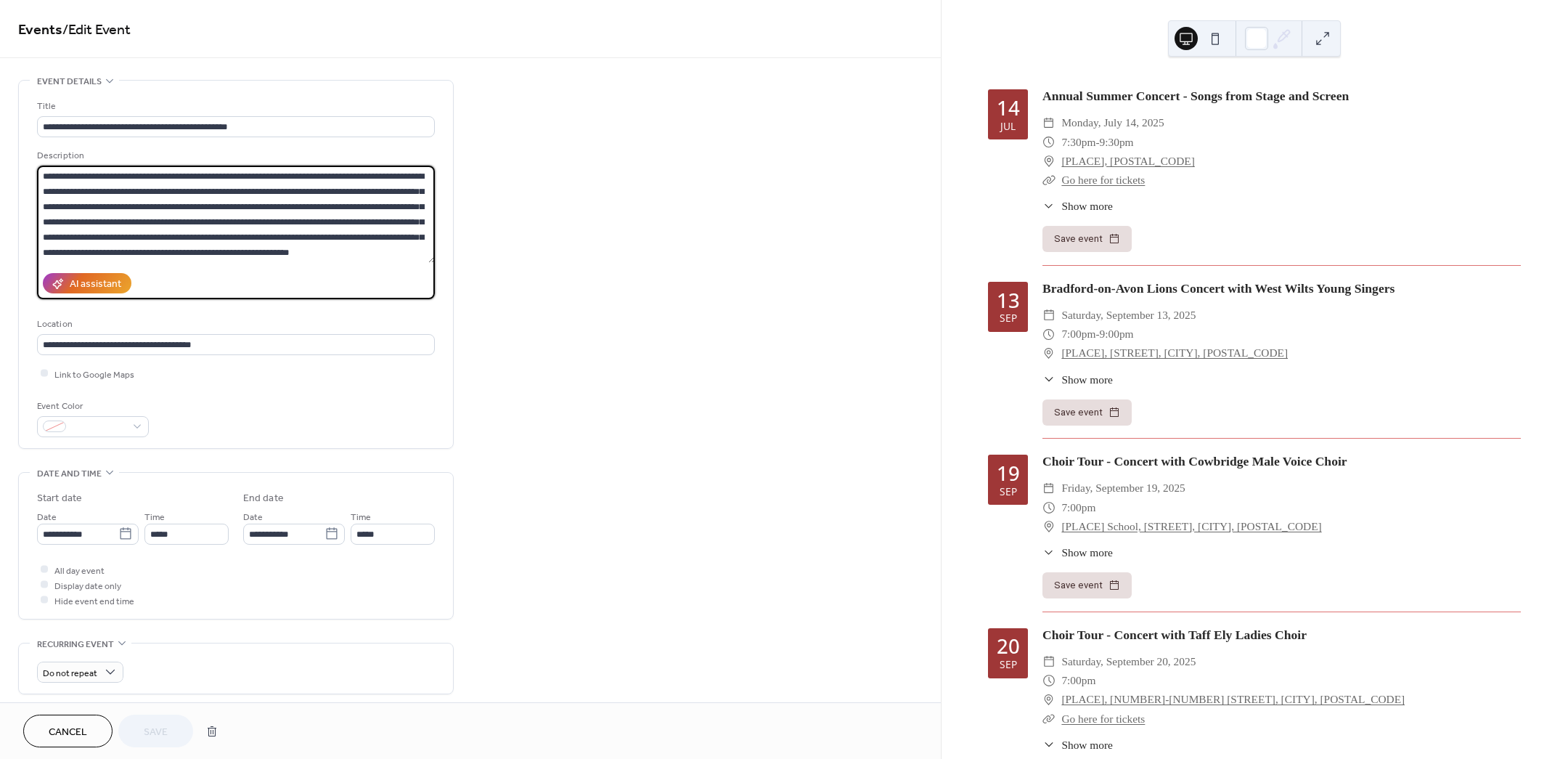 paste on "**********" 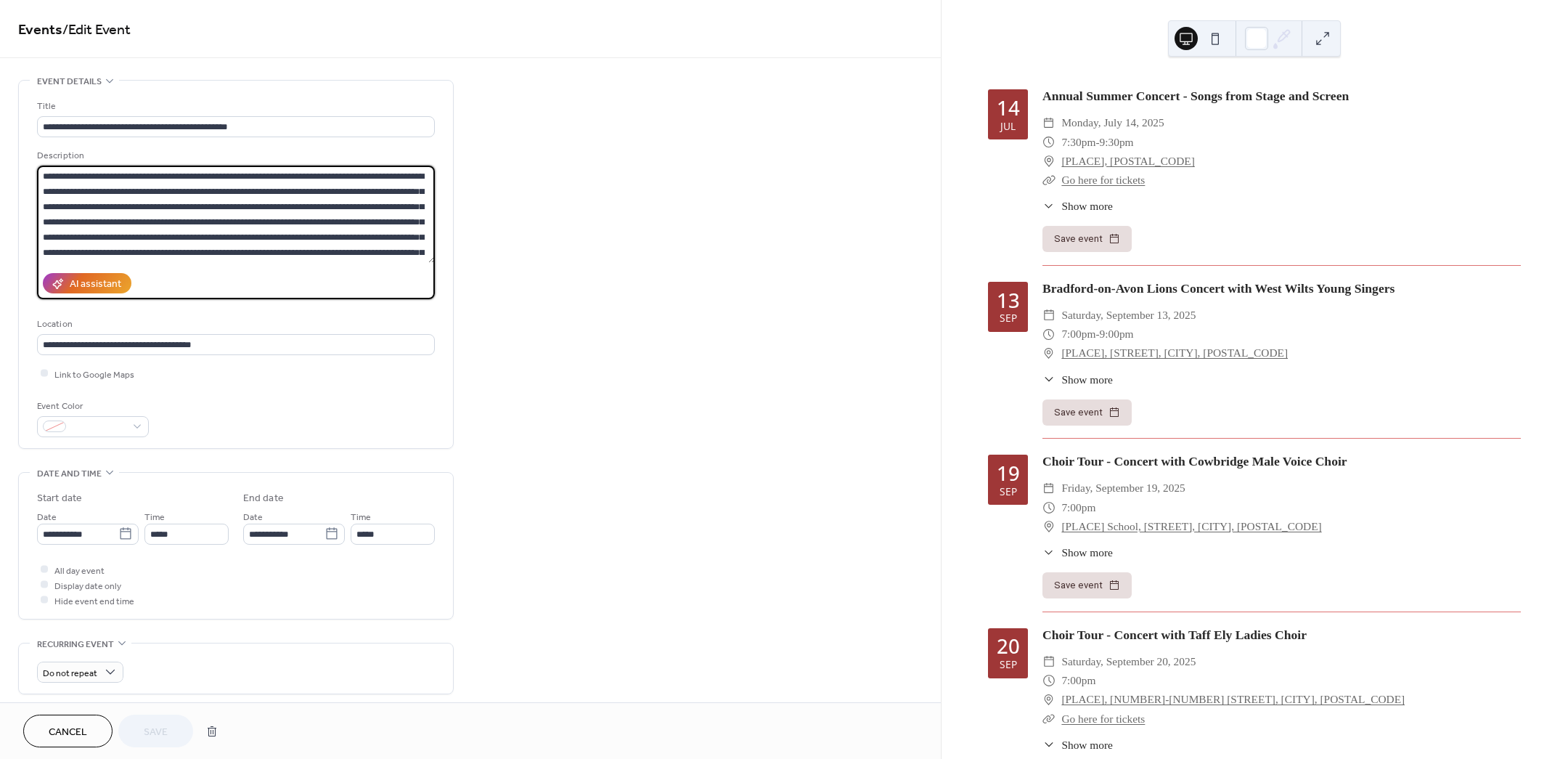 scroll, scrollTop: 12, scrollLeft: 0, axis: vertical 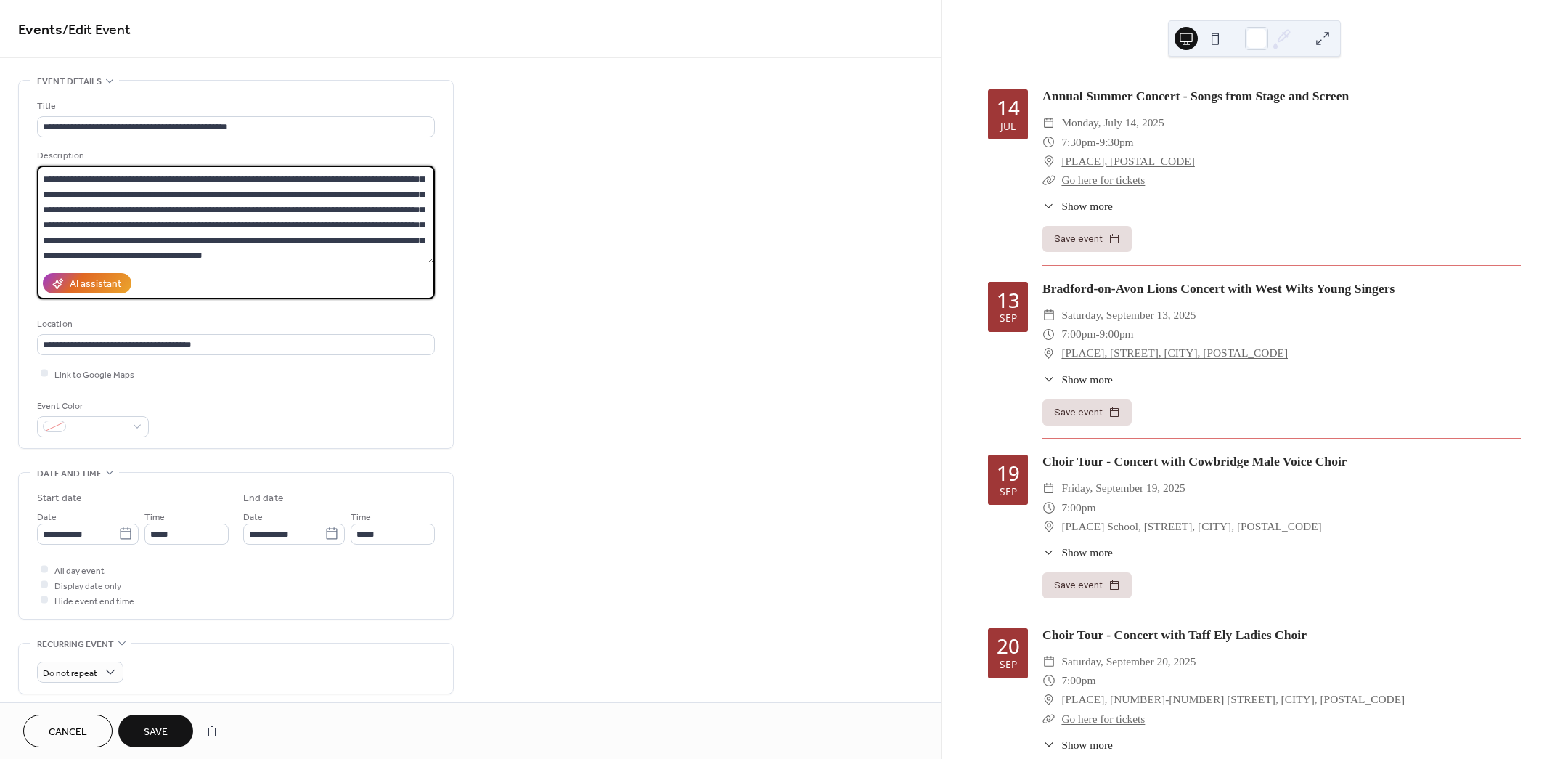 click on "**********" at bounding box center (236, 214) 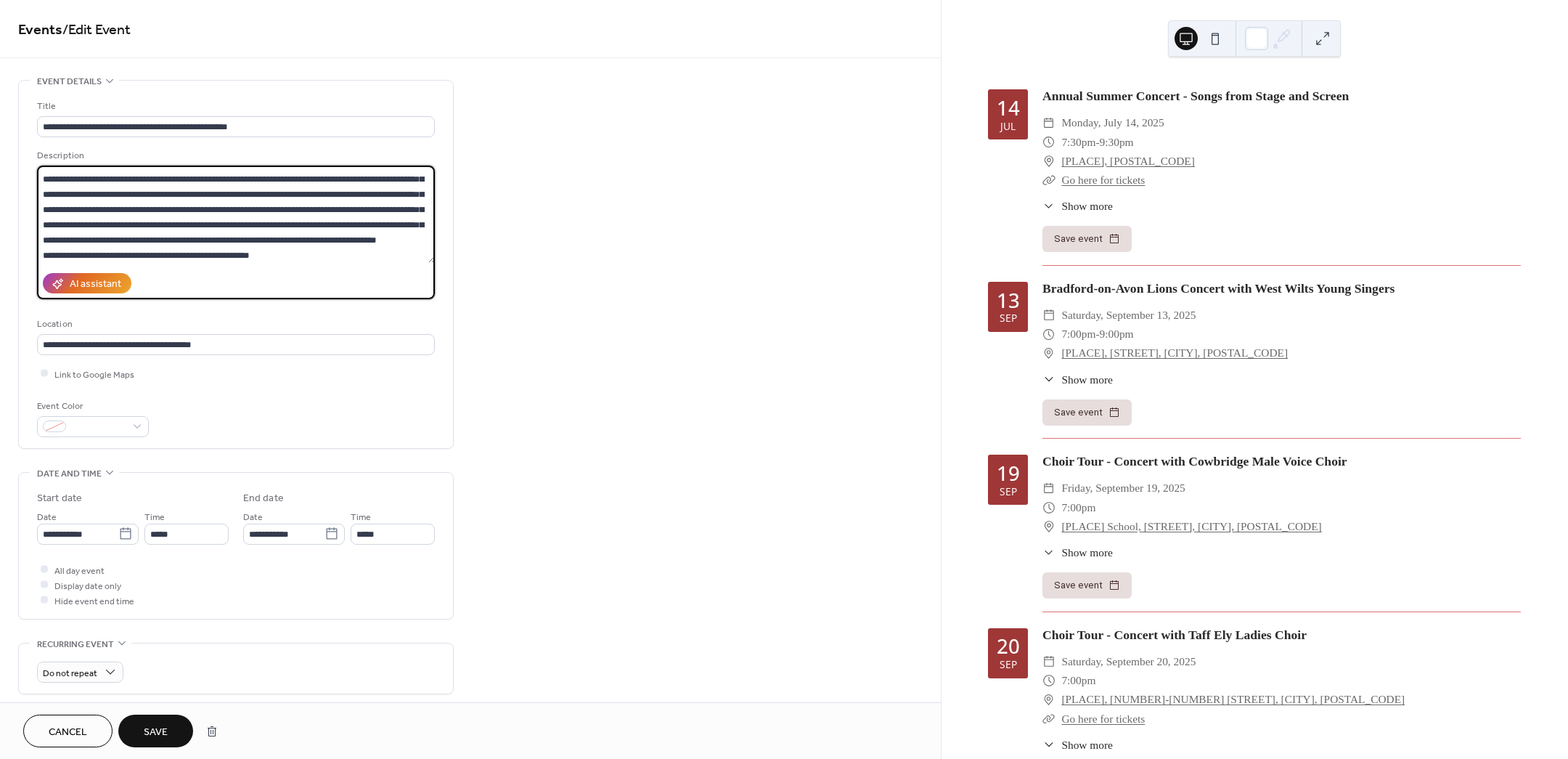 scroll, scrollTop: 31, scrollLeft: 0, axis: vertical 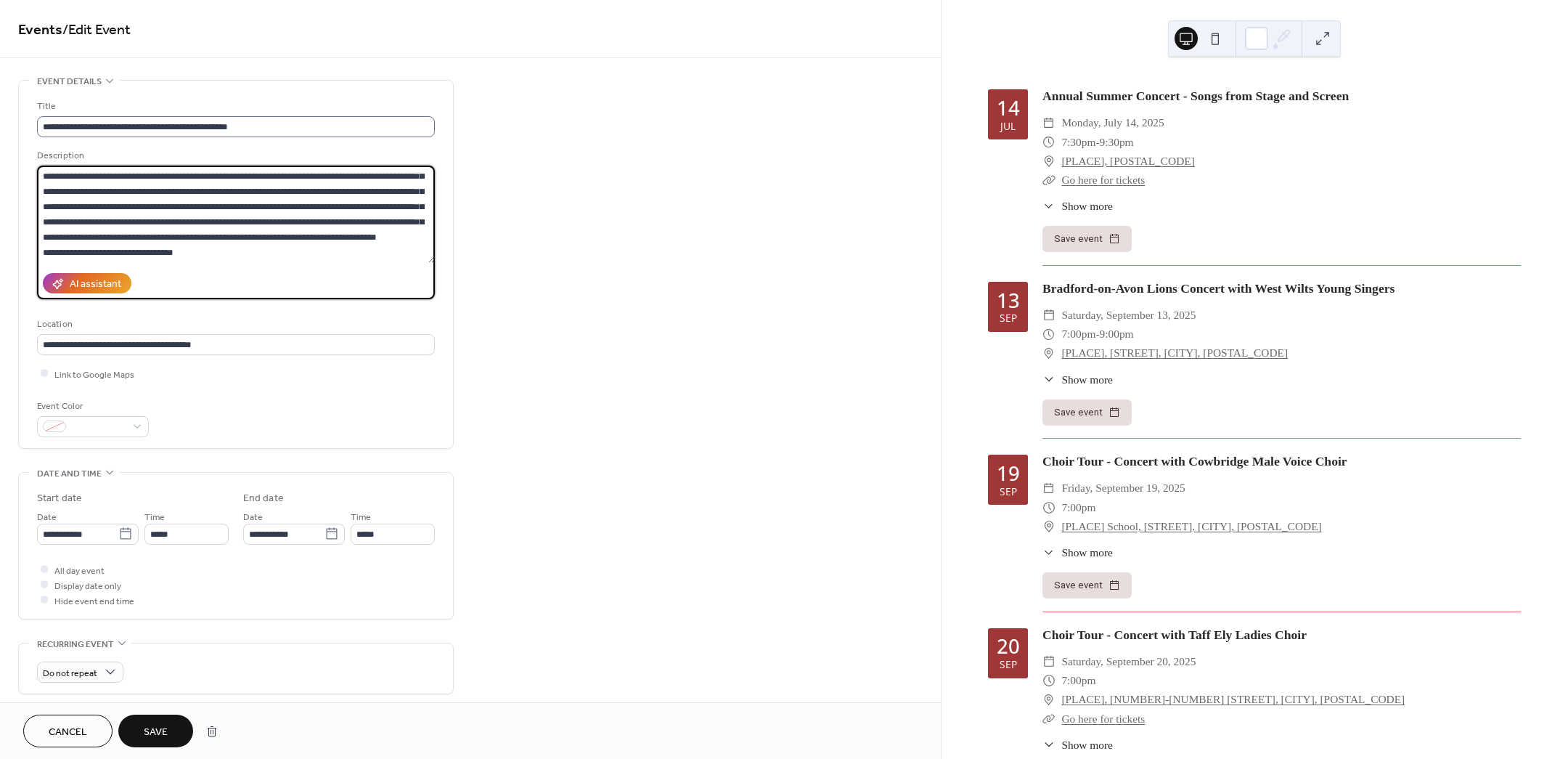 type on "**********" 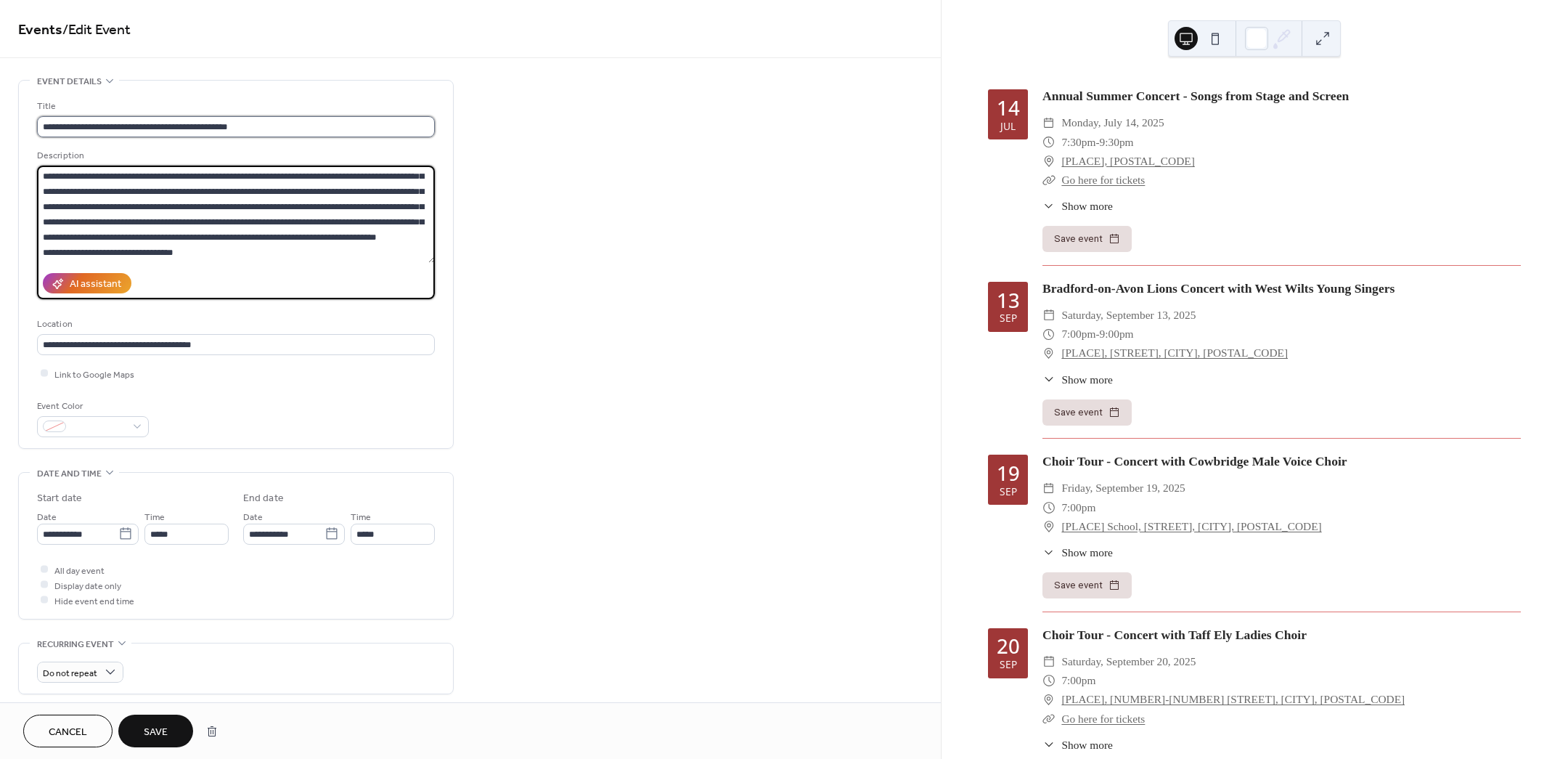 click on "**********" at bounding box center (236, 126) 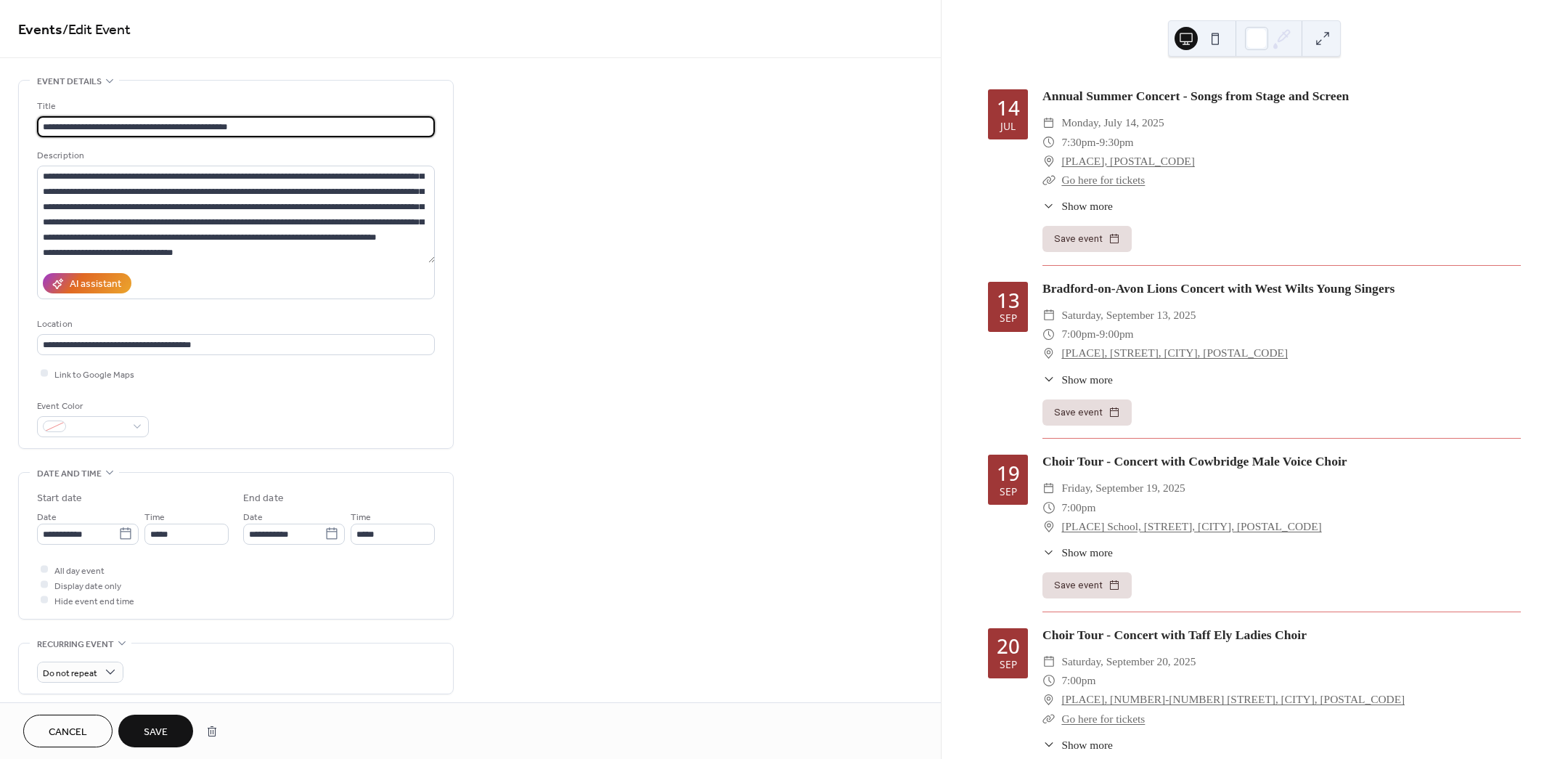 click on "Save" at bounding box center [155, 732] 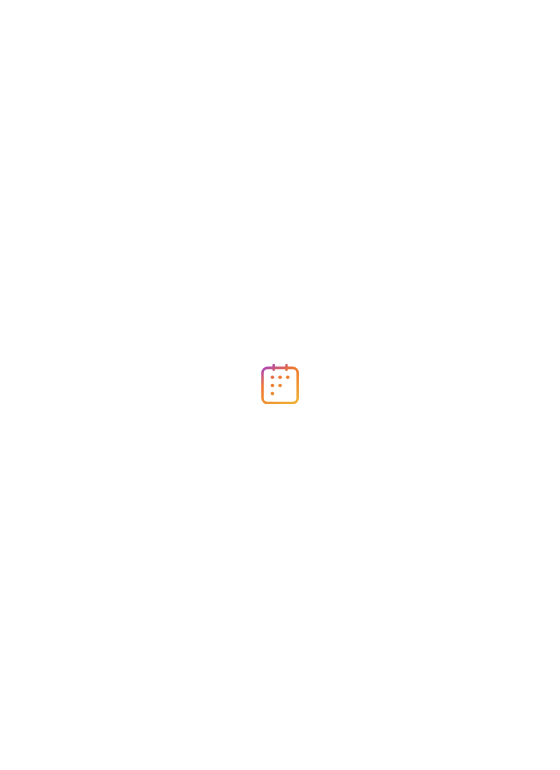 scroll, scrollTop: 0, scrollLeft: 0, axis: both 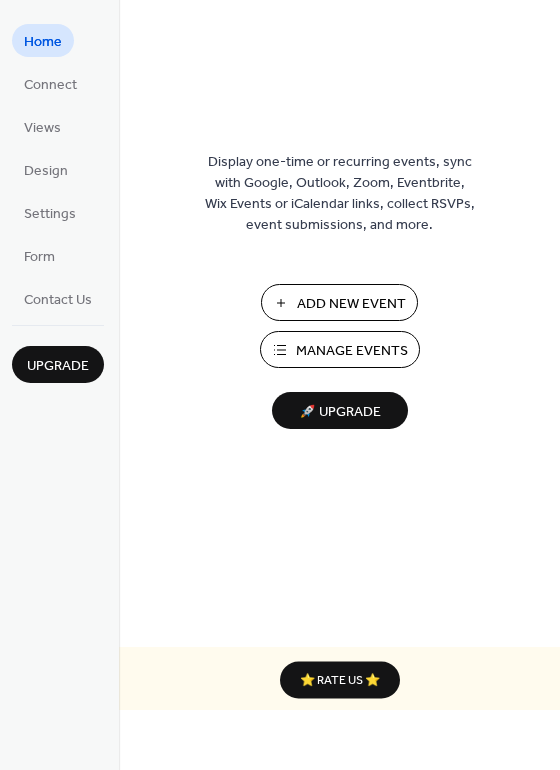 click on "Manage Events" at bounding box center [352, 351] 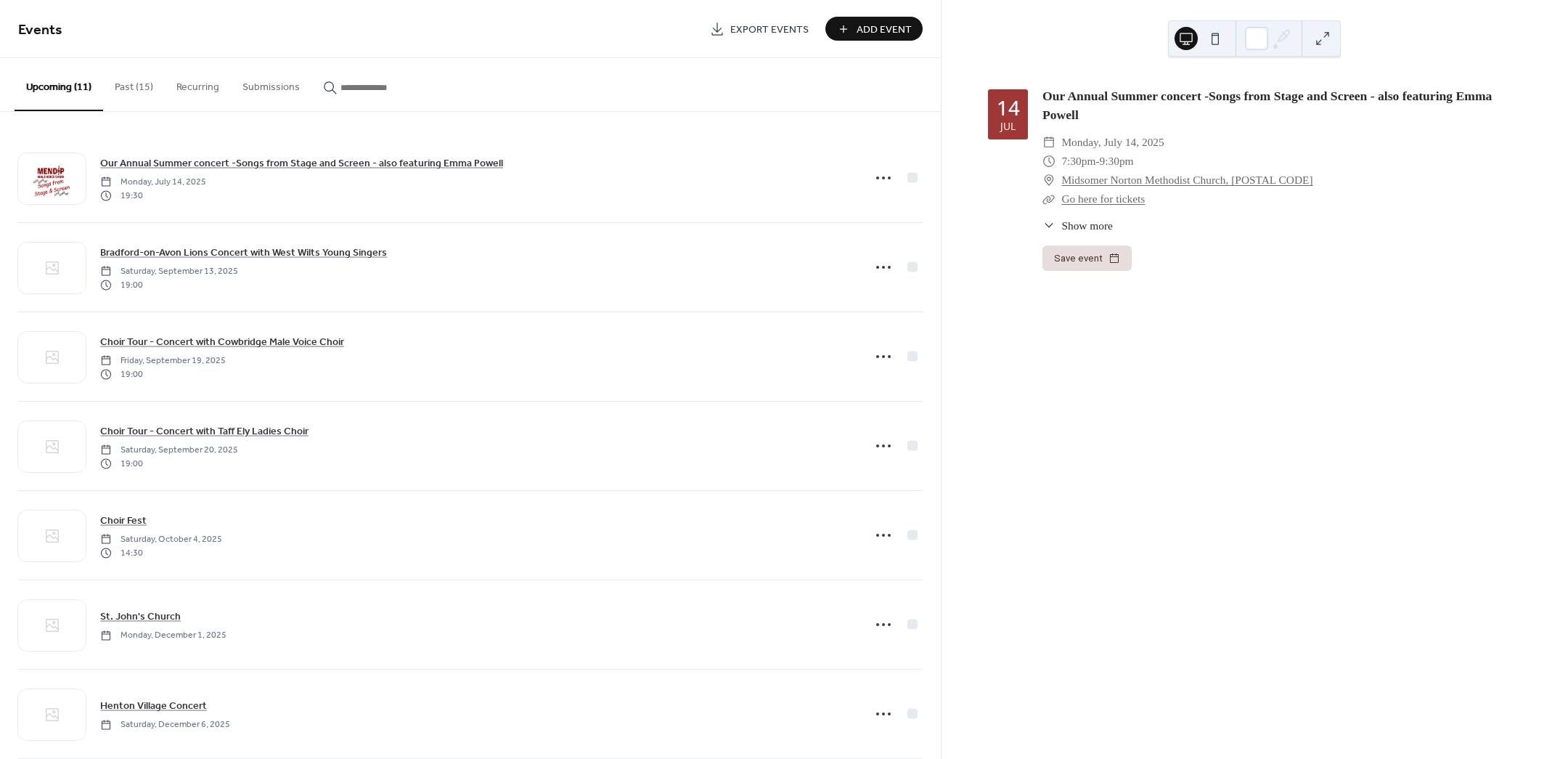 scroll, scrollTop: 0, scrollLeft: 0, axis: both 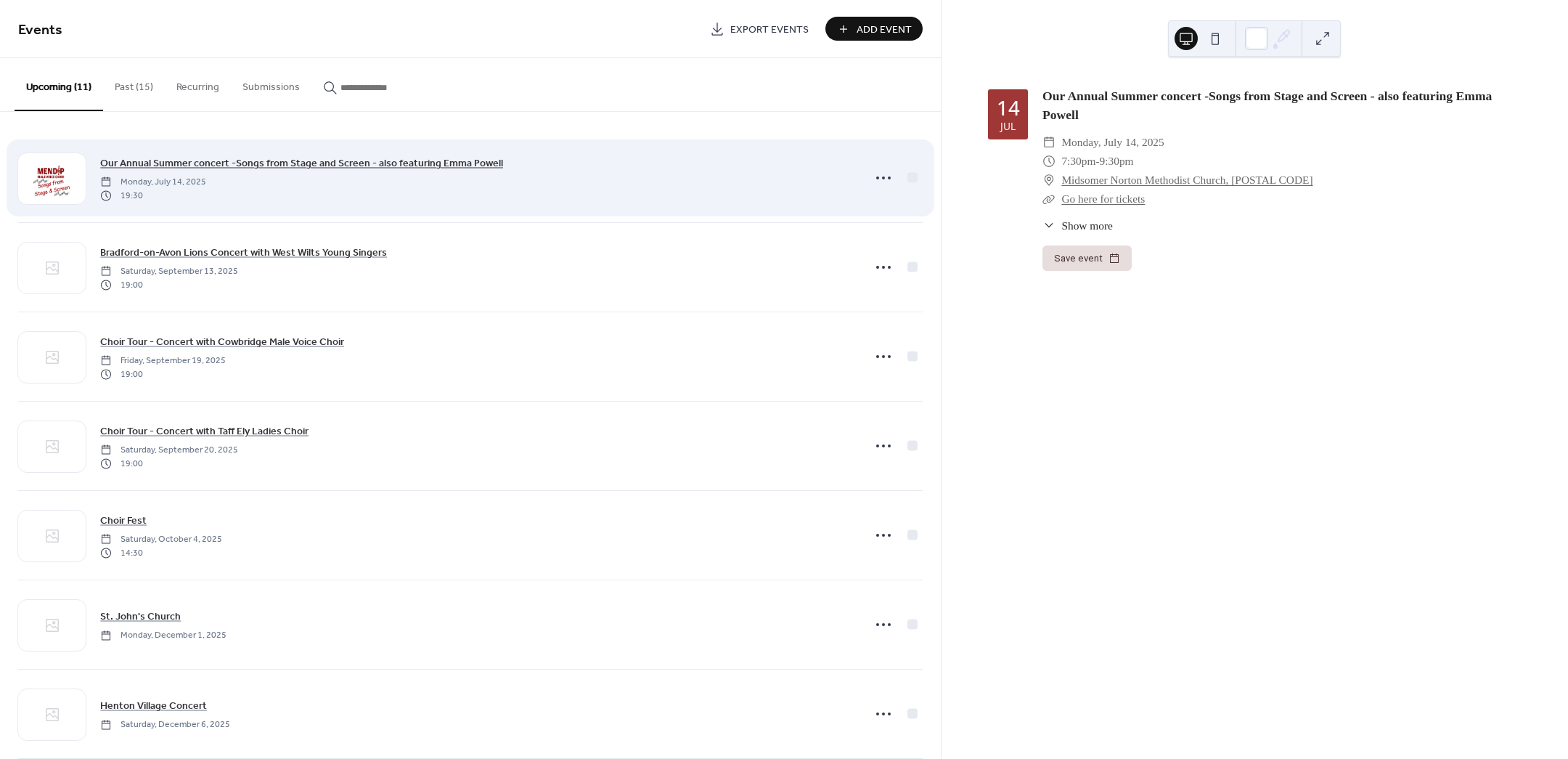 click on "Our Annual Summer concert  -Songs from Stage and Screen - also featuring Emma Powell" at bounding box center [301, 163] 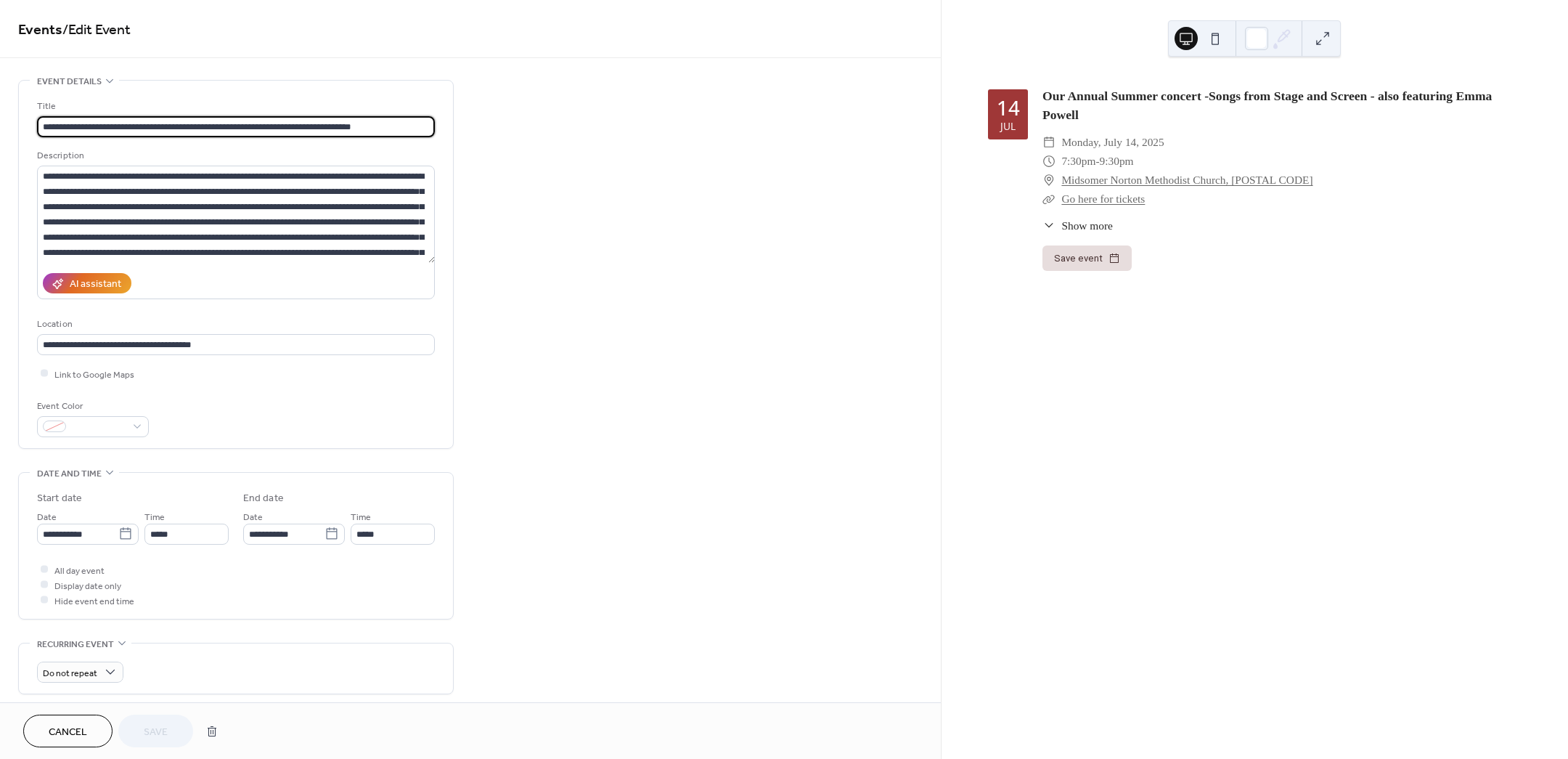 drag, startPoint x: 390, startPoint y: 121, endPoint x: -4, endPoint y: 134, distance: 394.2144 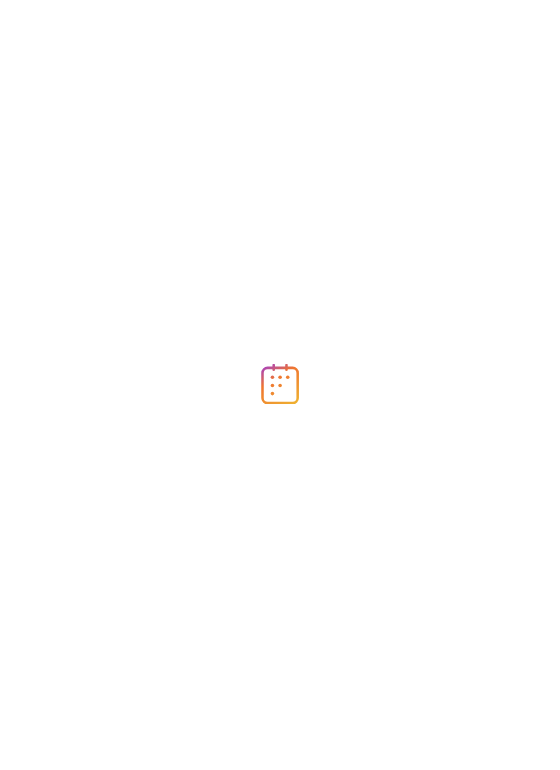 scroll, scrollTop: 0, scrollLeft: 0, axis: both 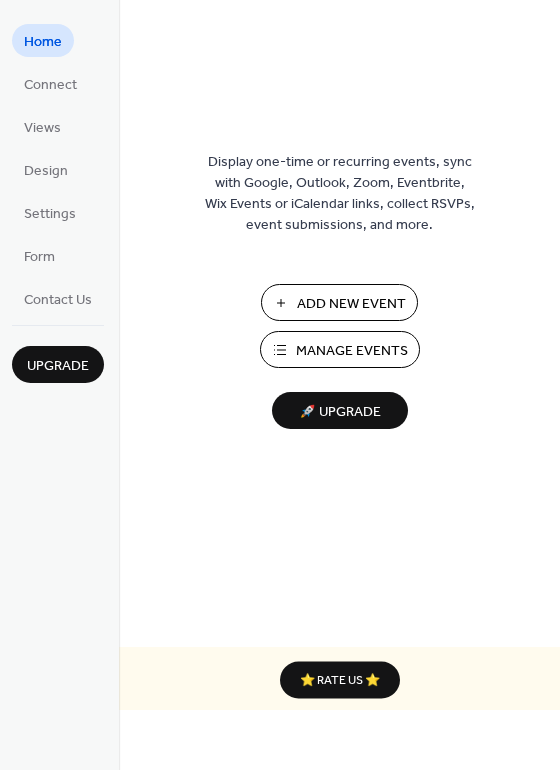 click on "Manage Events" at bounding box center [352, 351] 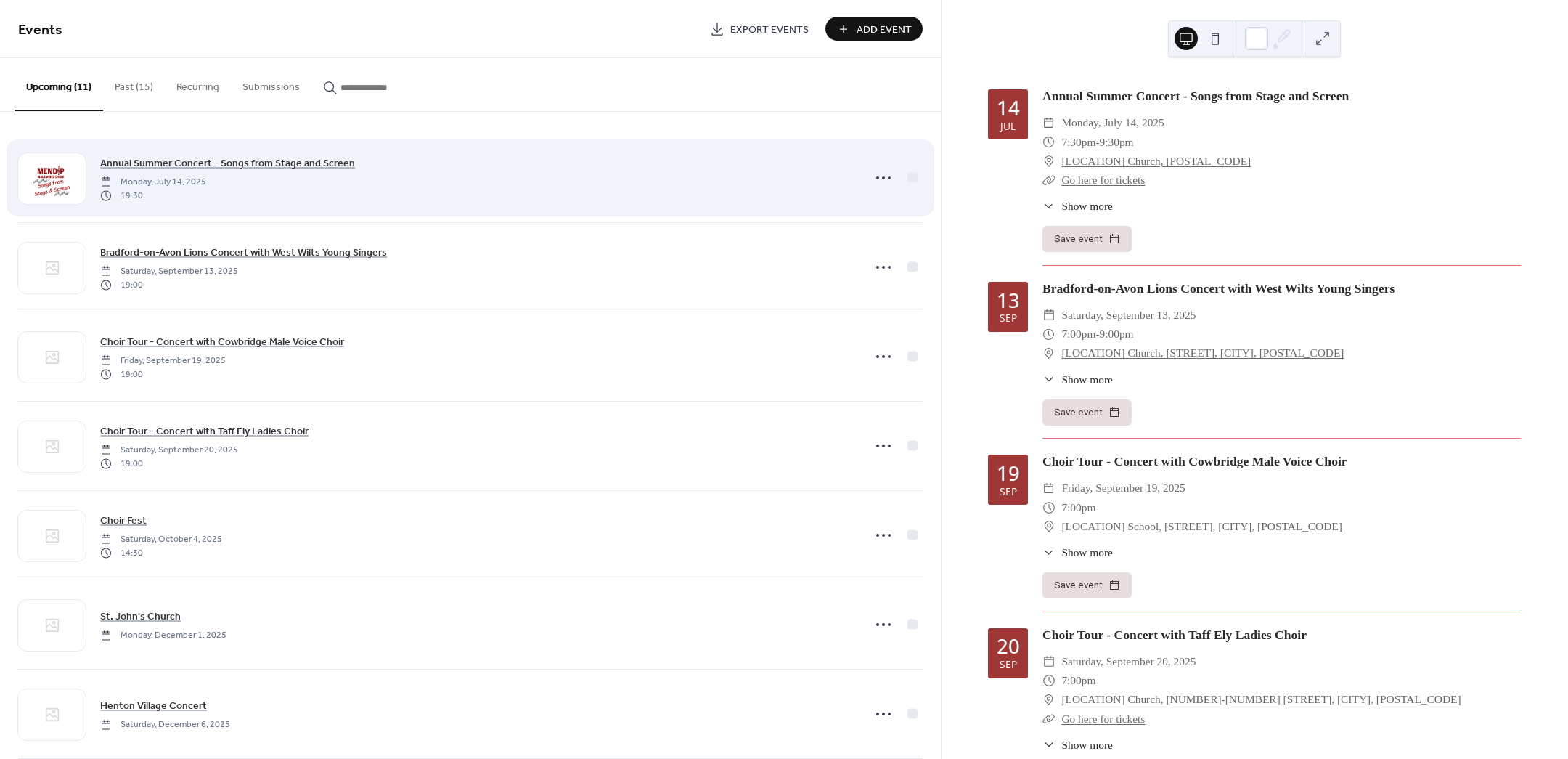 scroll, scrollTop: 0, scrollLeft: 0, axis: both 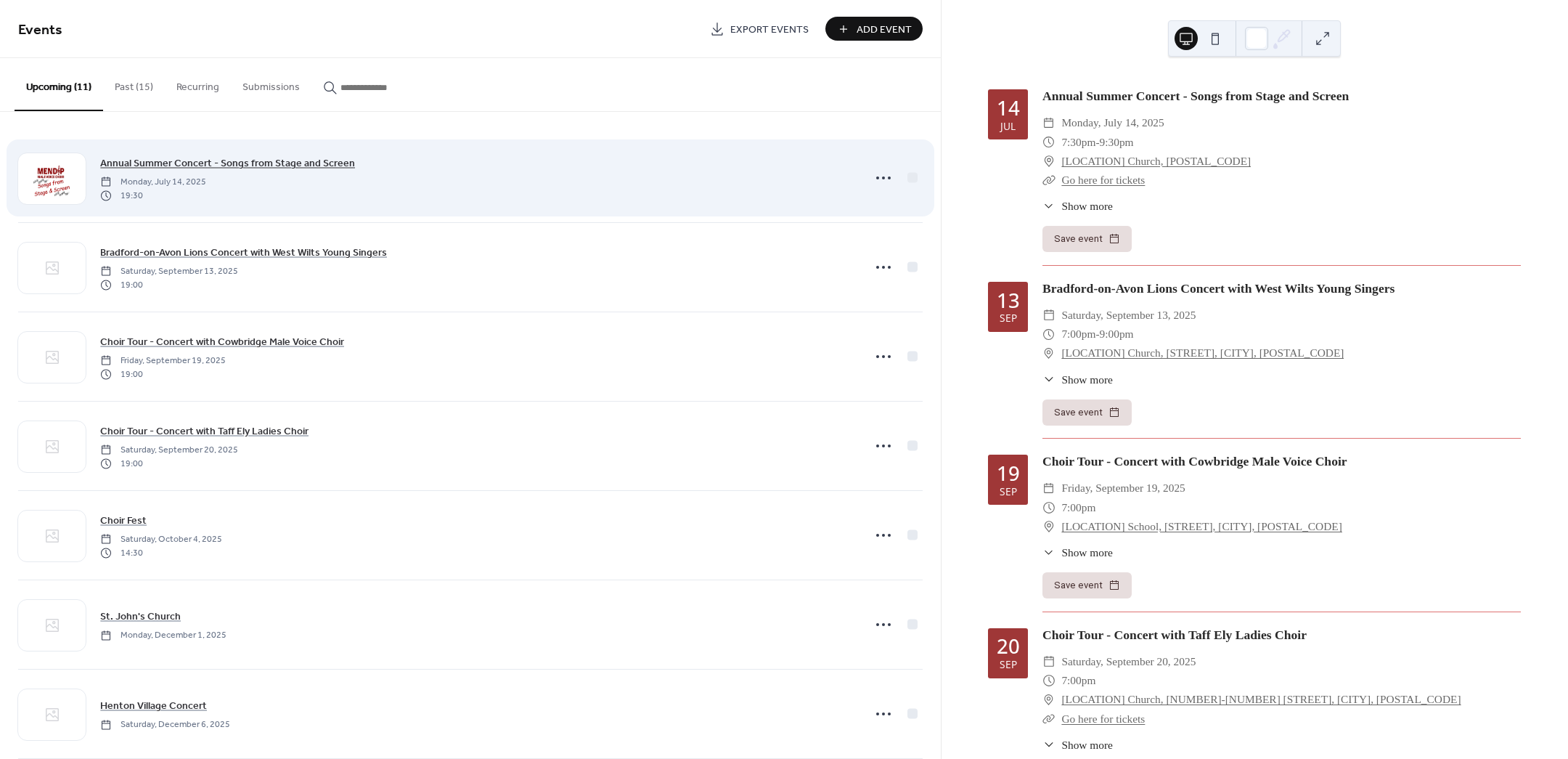 click on "Annual Summer Concert - Songs from Stage and Screen" at bounding box center (227, 163) 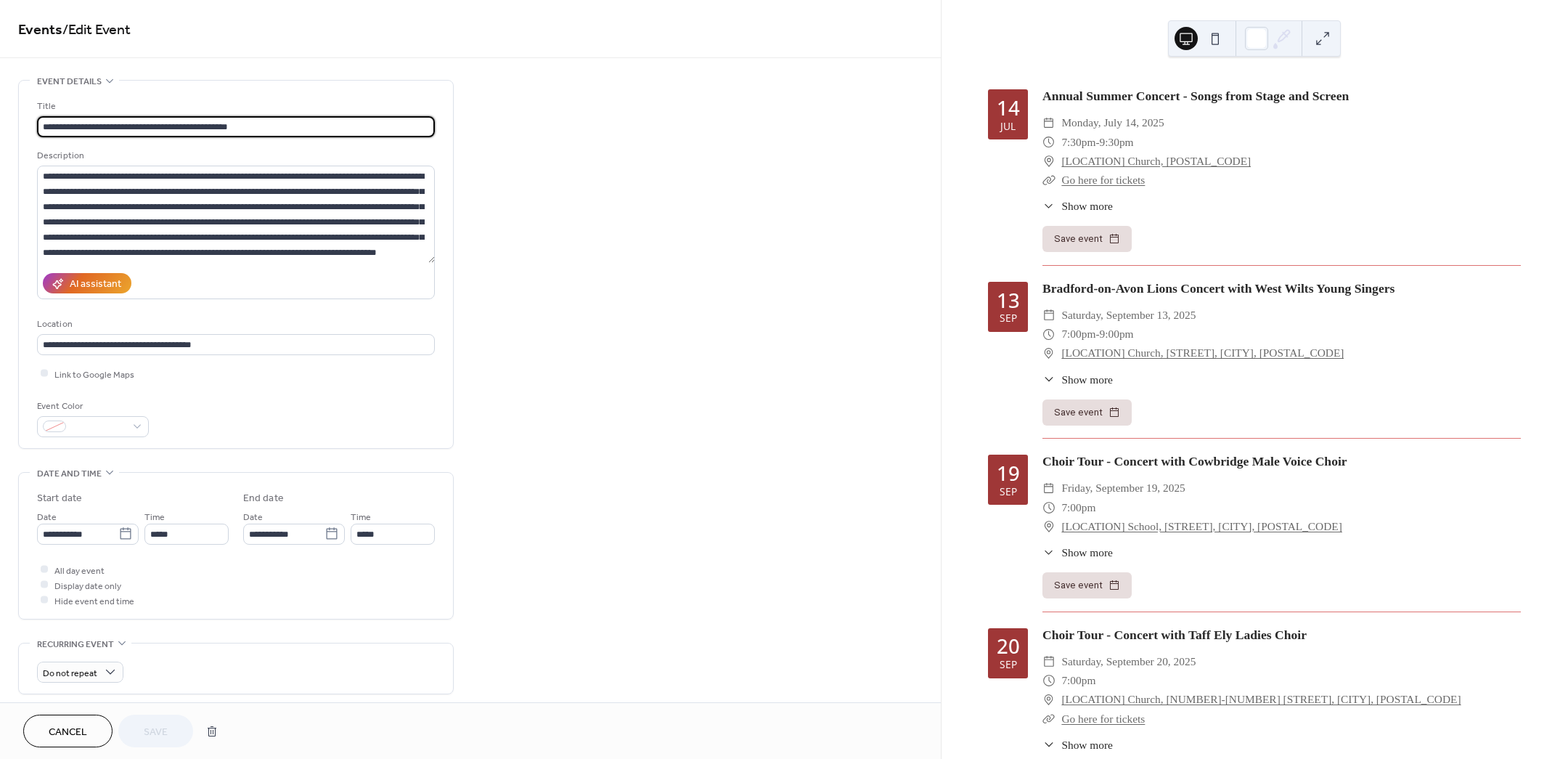 drag, startPoint x: 269, startPoint y: 124, endPoint x: 4, endPoint y: 102, distance: 265.9116 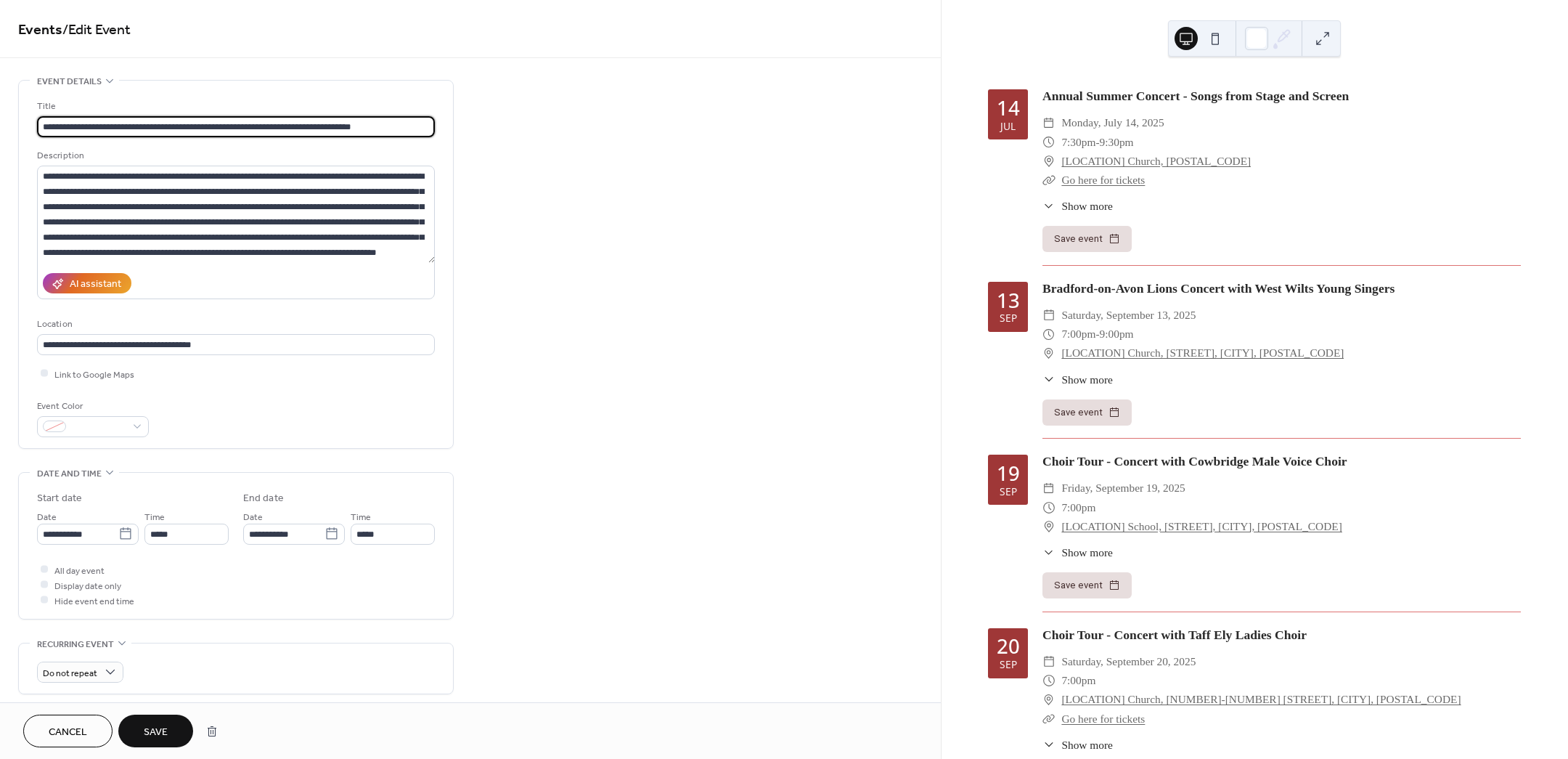 type on "**********" 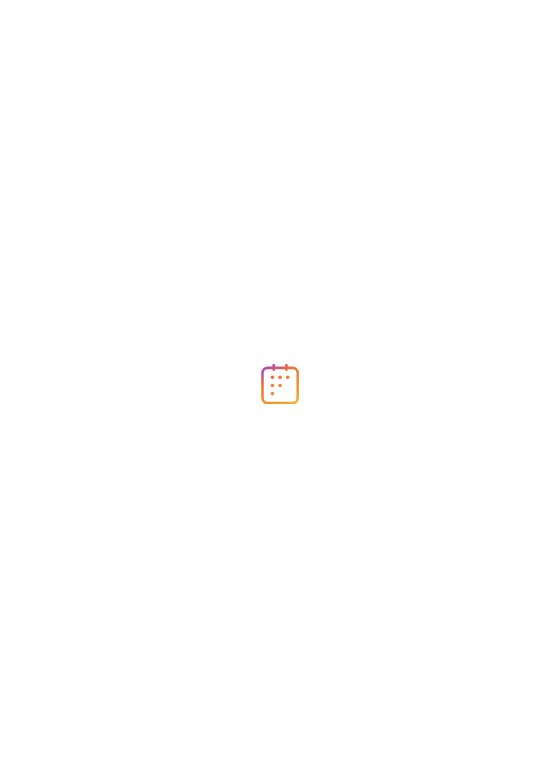 scroll, scrollTop: 0, scrollLeft: 0, axis: both 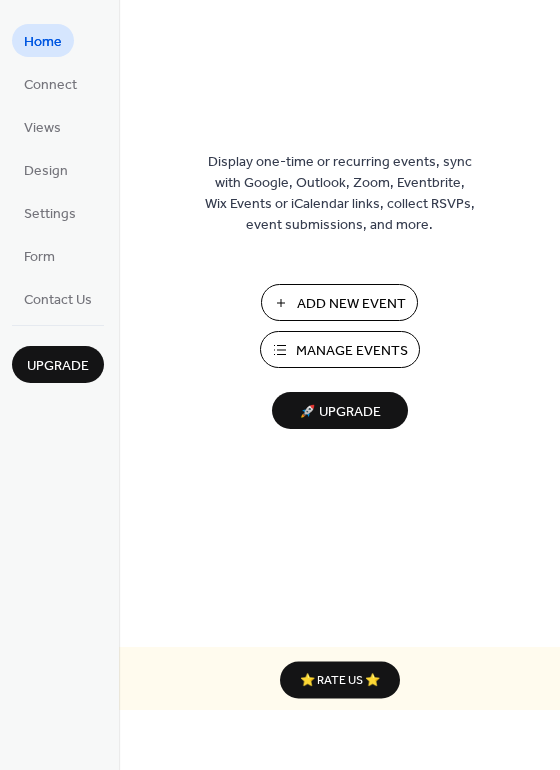 click on "Manage Events" at bounding box center [352, 351] 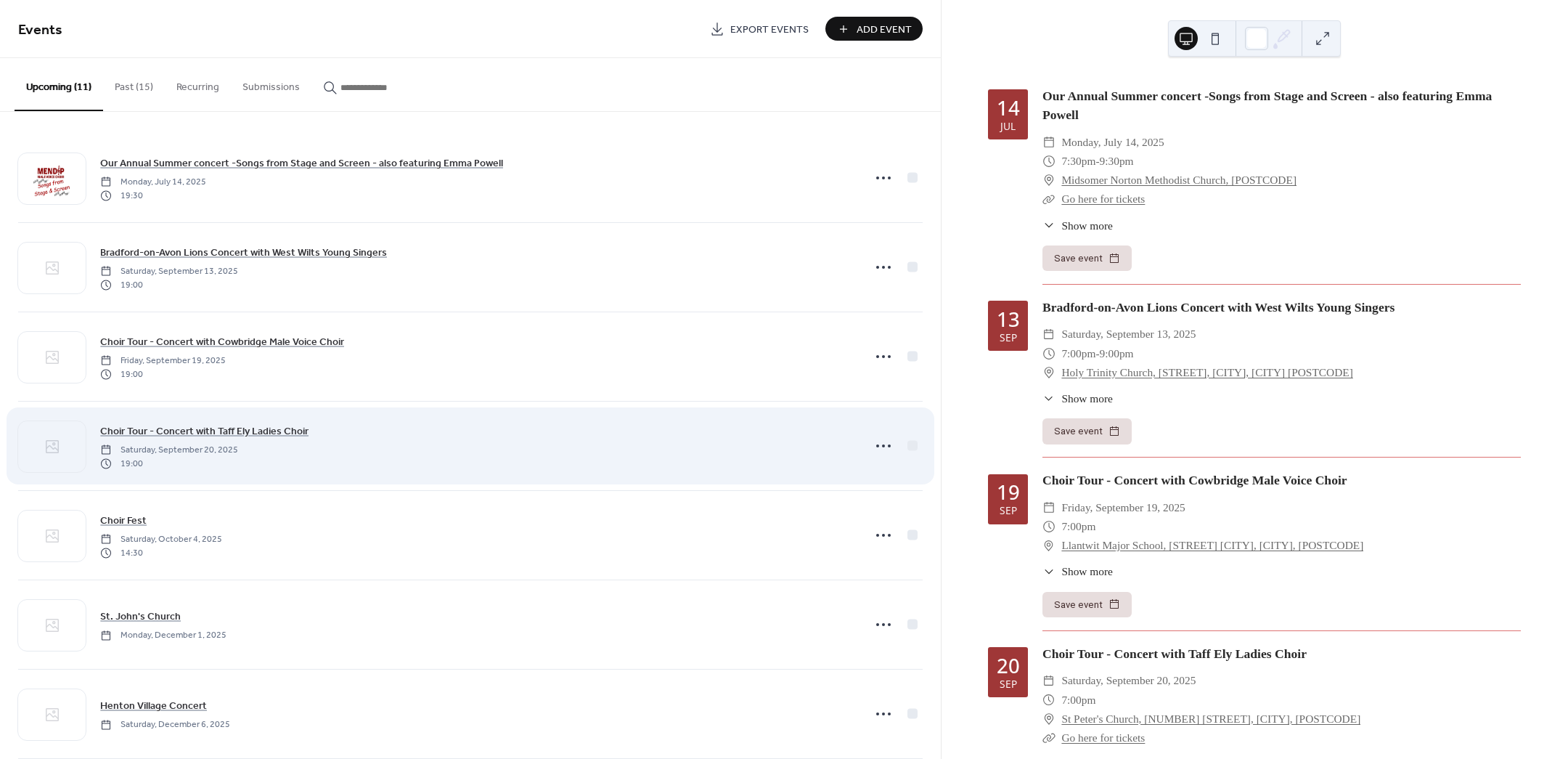 scroll, scrollTop: 0, scrollLeft: 0, axis: both 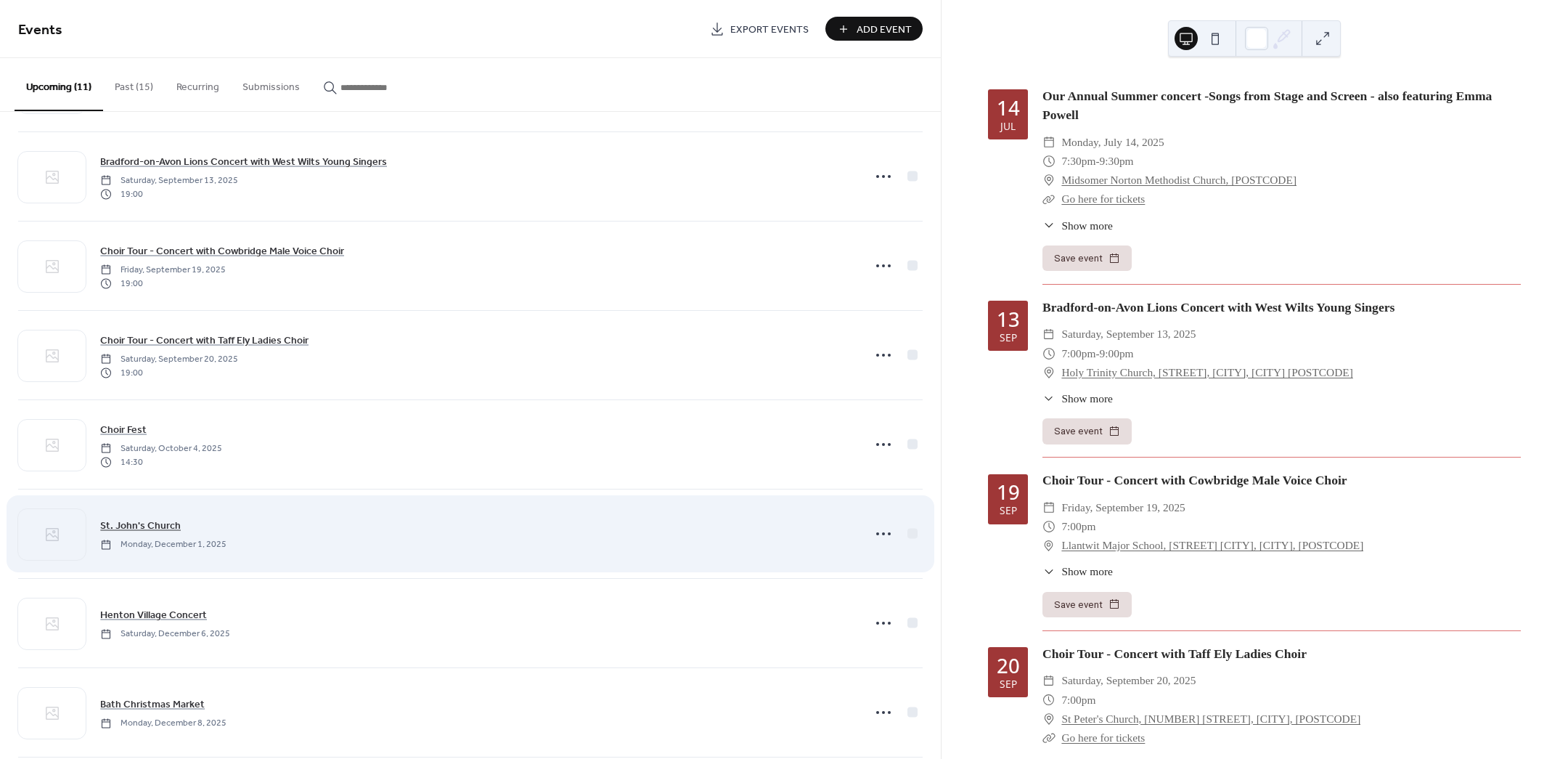 click on "St. John's Church" at bounding box center [140, 526] 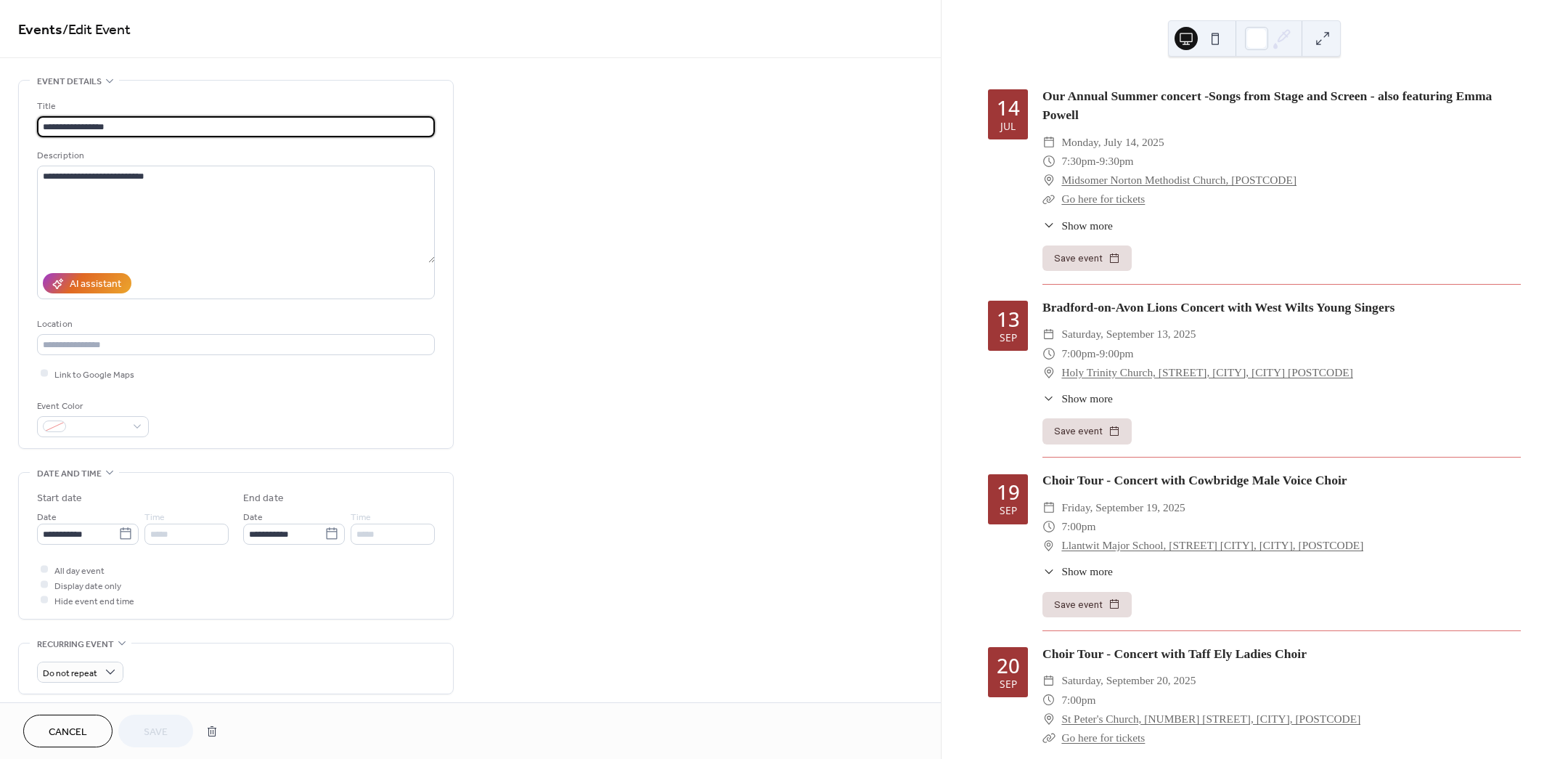 click on "**********" at bounding box center (236, 126) 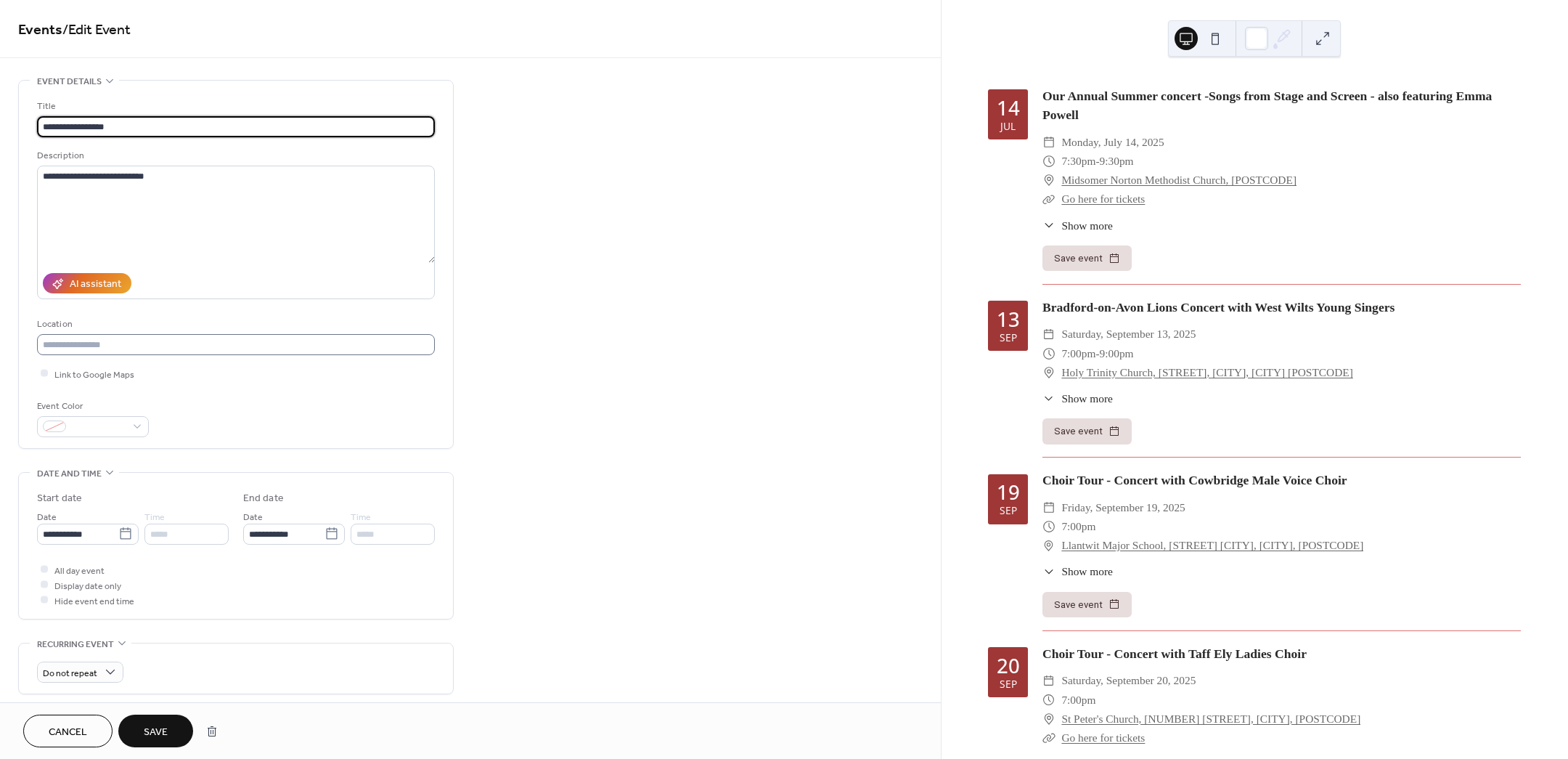 type on "**********" 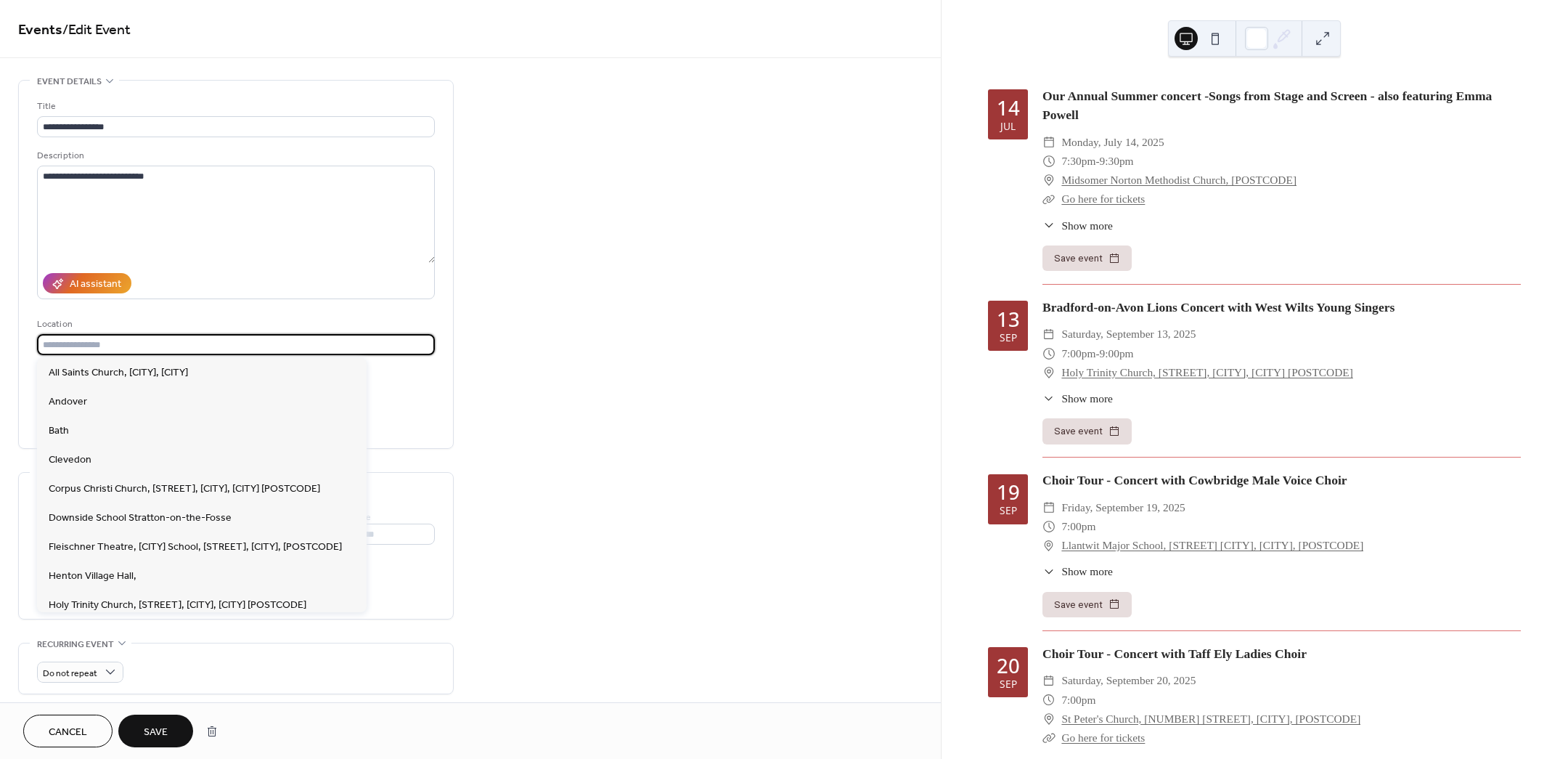 click at bounding box center (236, 344) 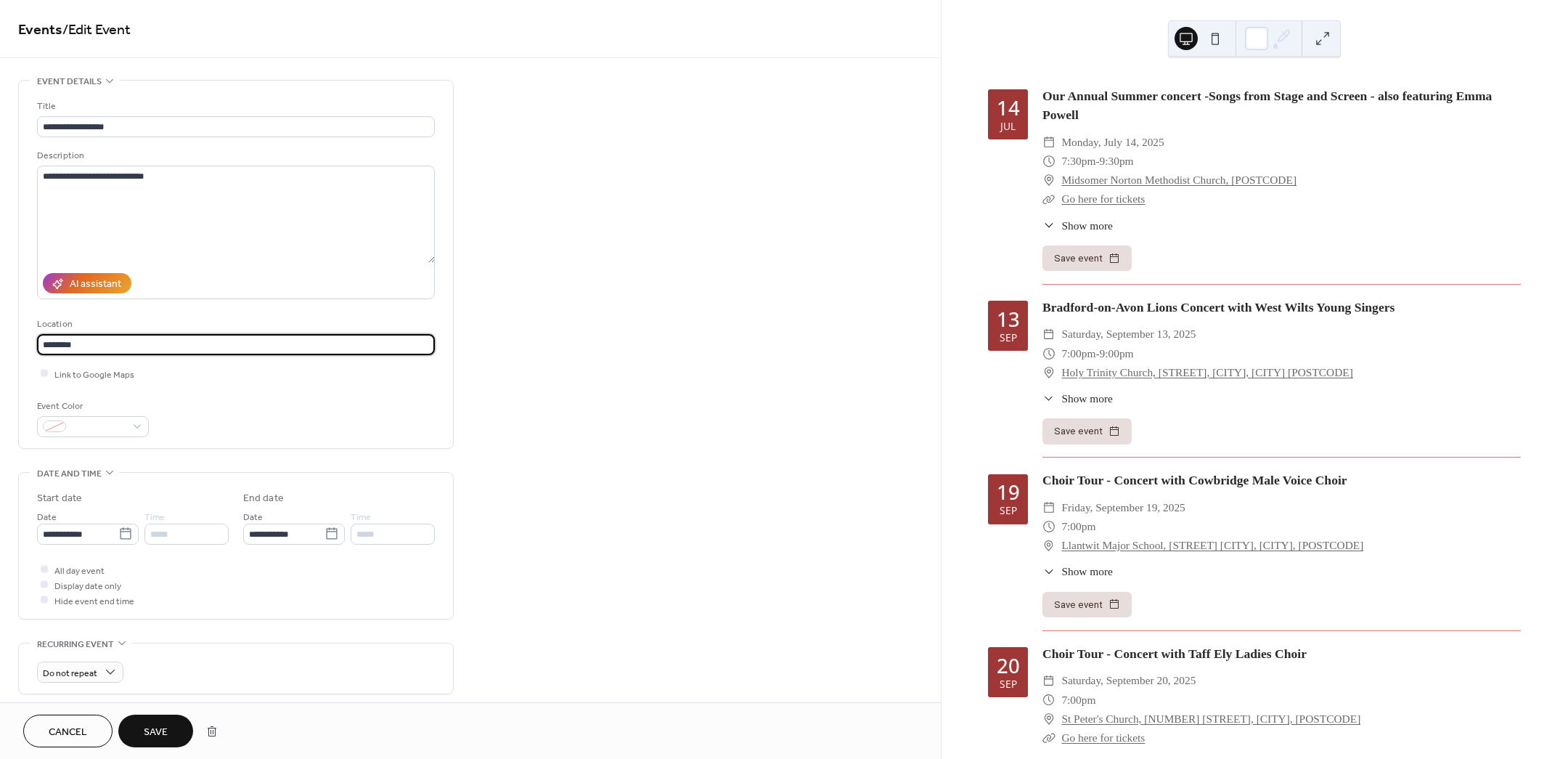 type on "********" 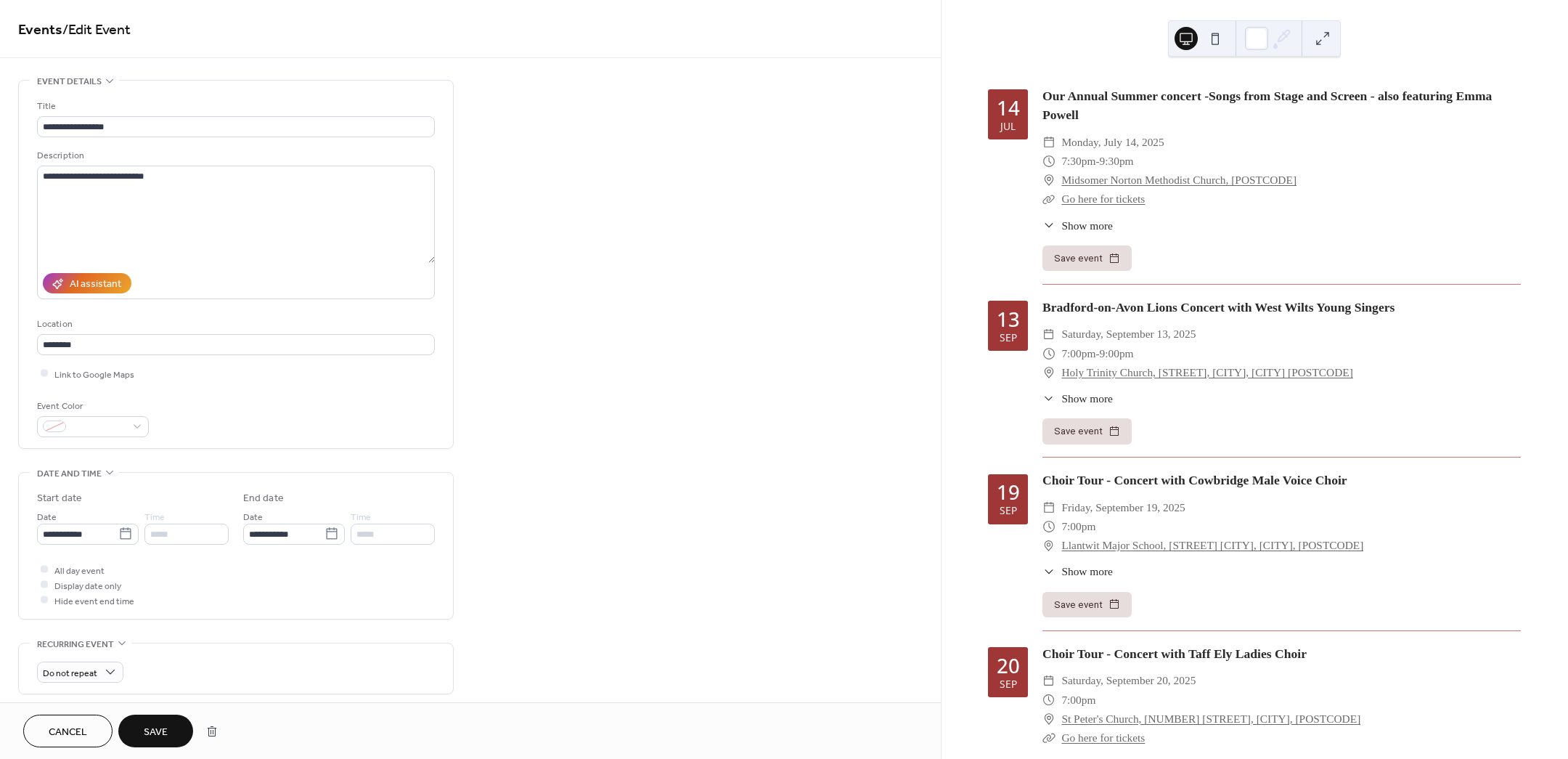 click on "Save" at bounding box center [155, 732] 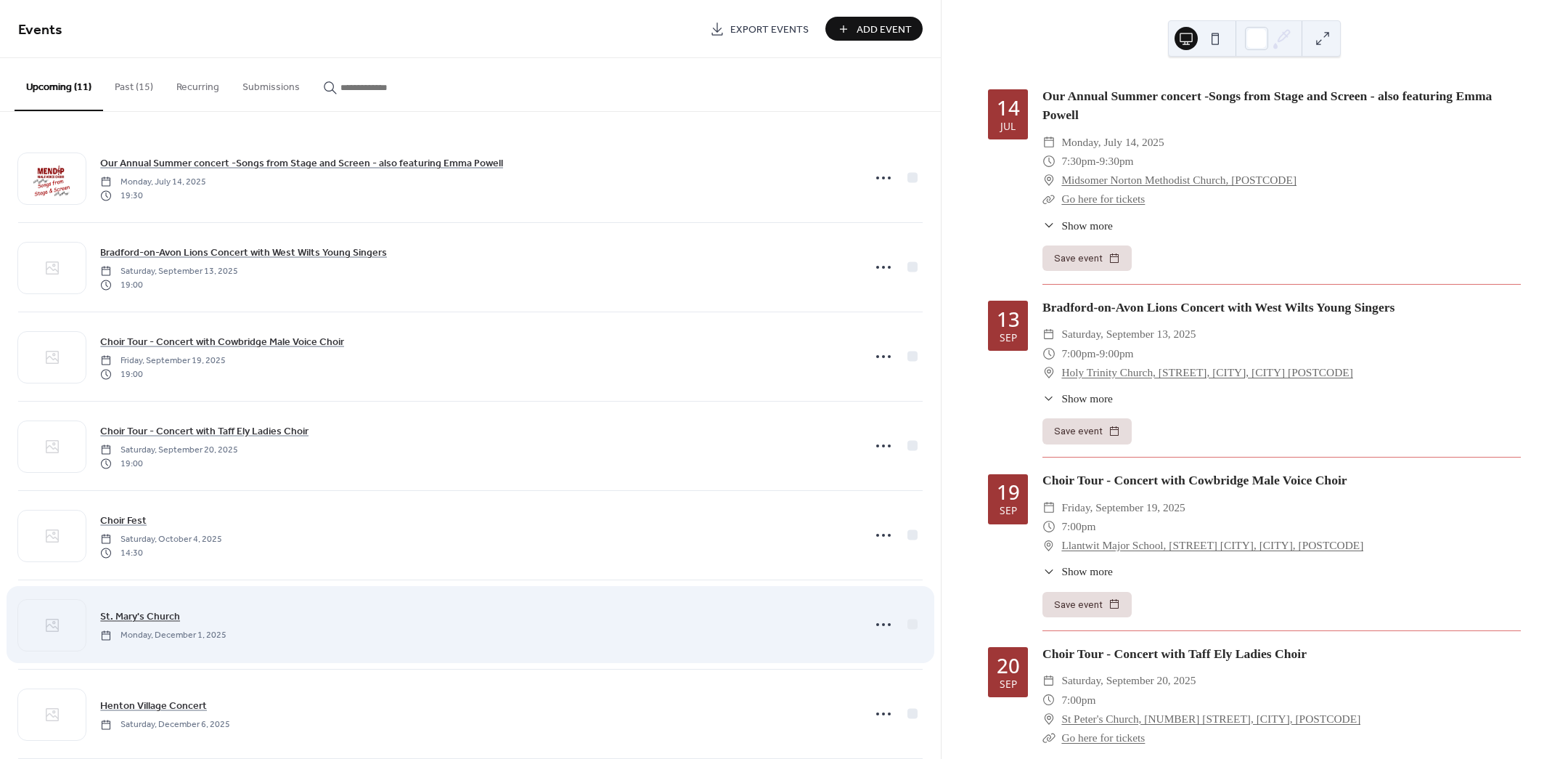 click on "St. Mary's Church" at bounding box center (140, 617) 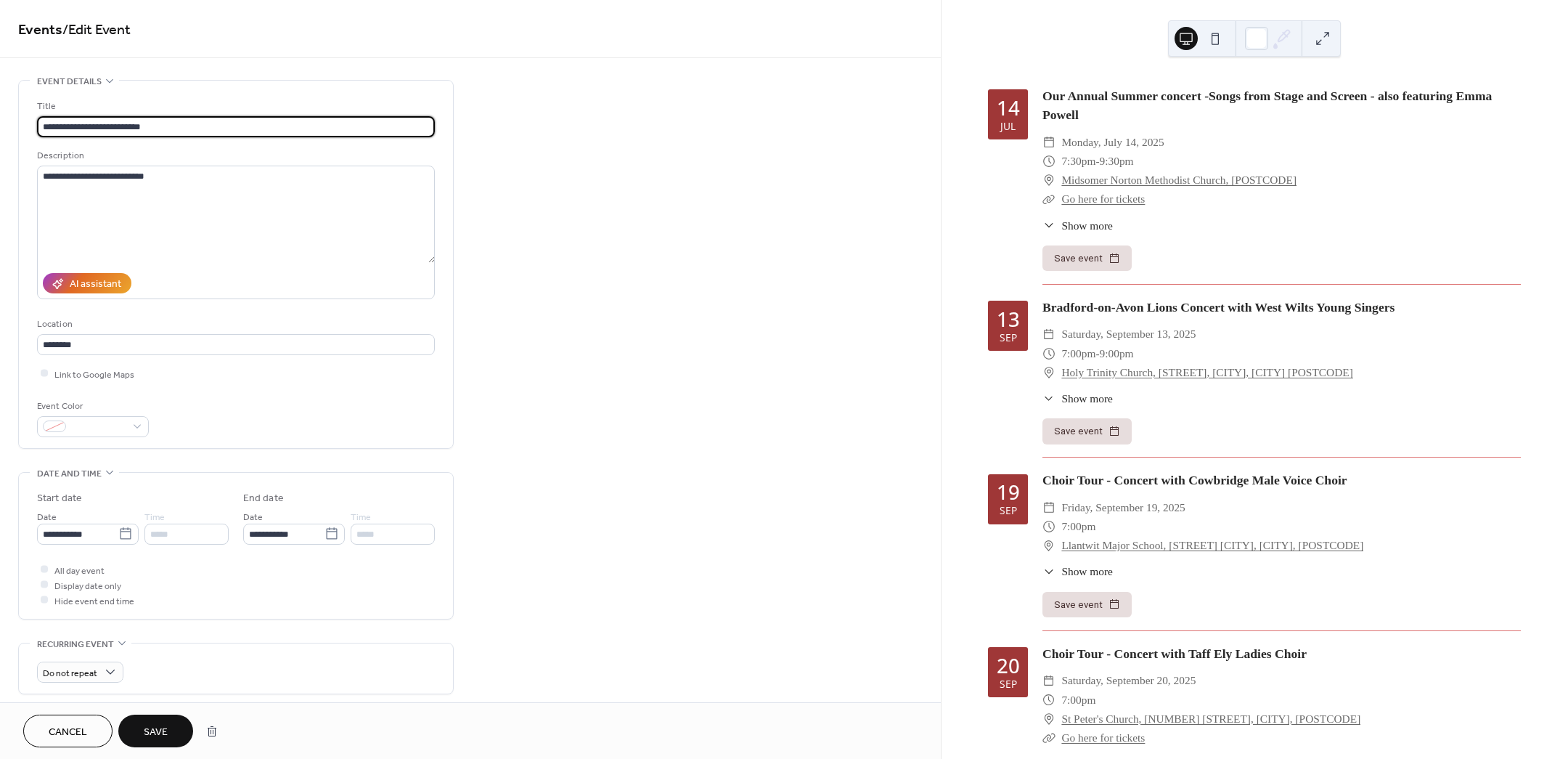 type on "**********" 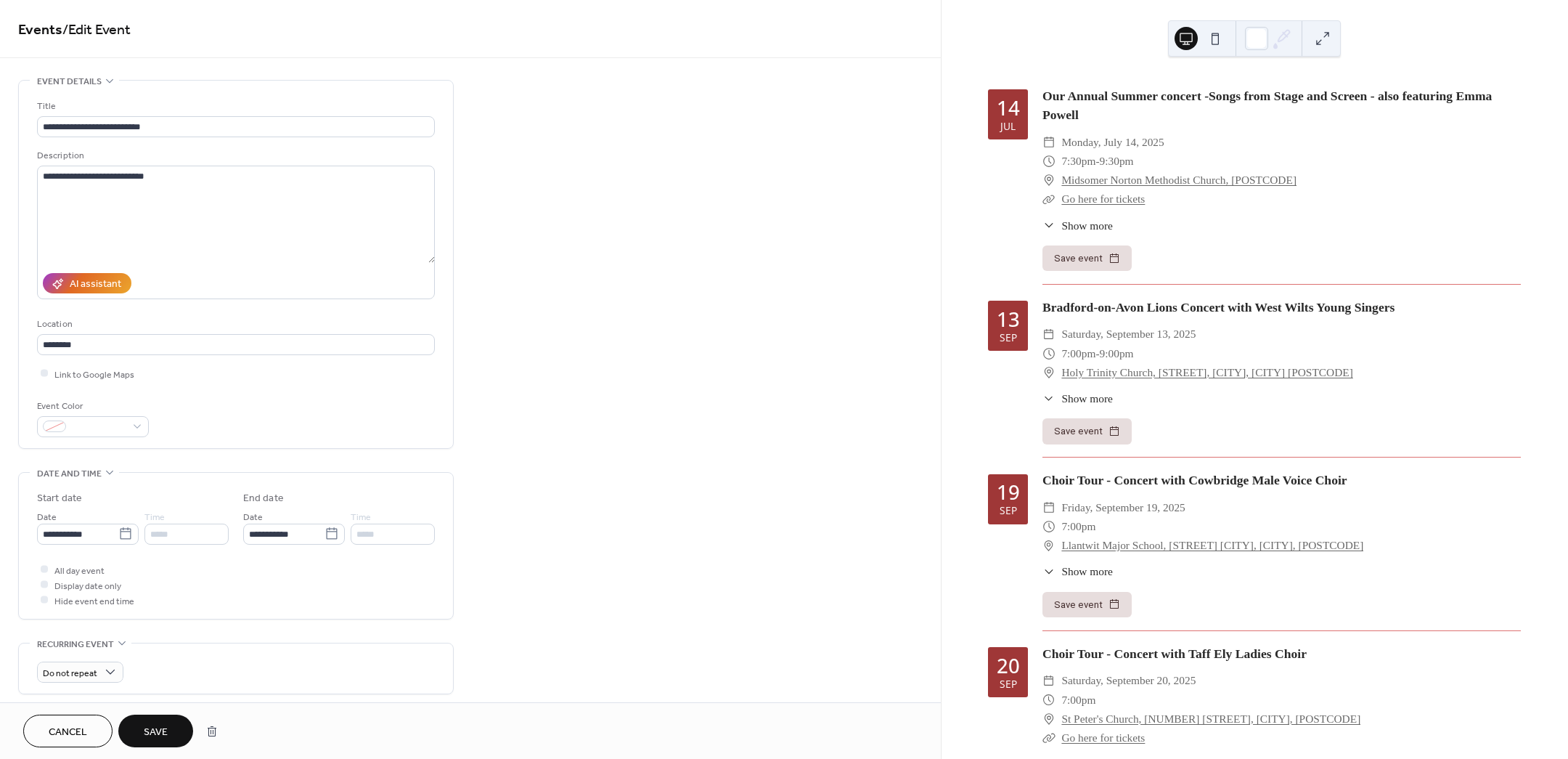 click on "Save" at bounding box center (155, 732) 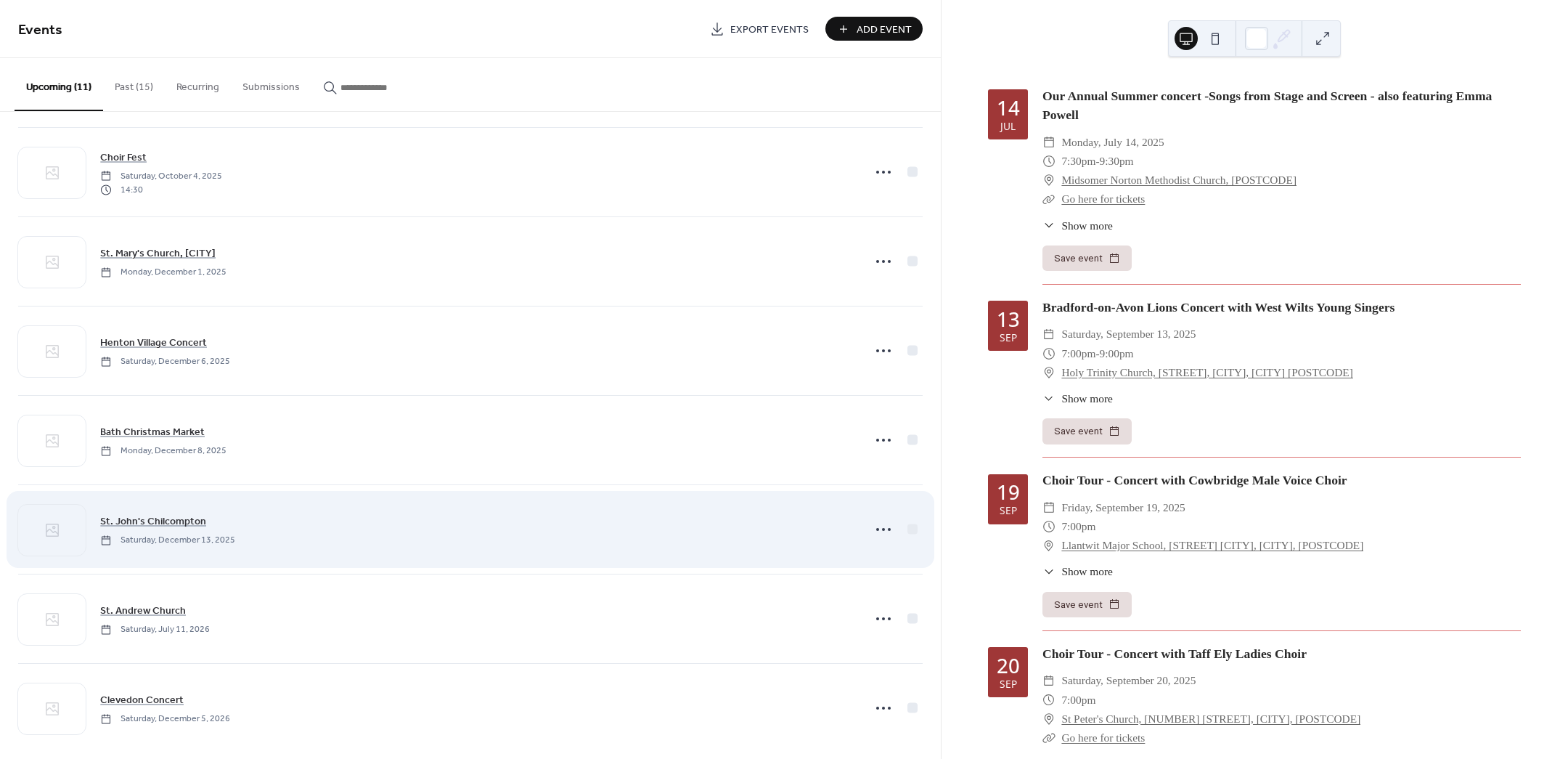 scroll, scrollTop: 272, scrollLeft: 0, axis: vertical 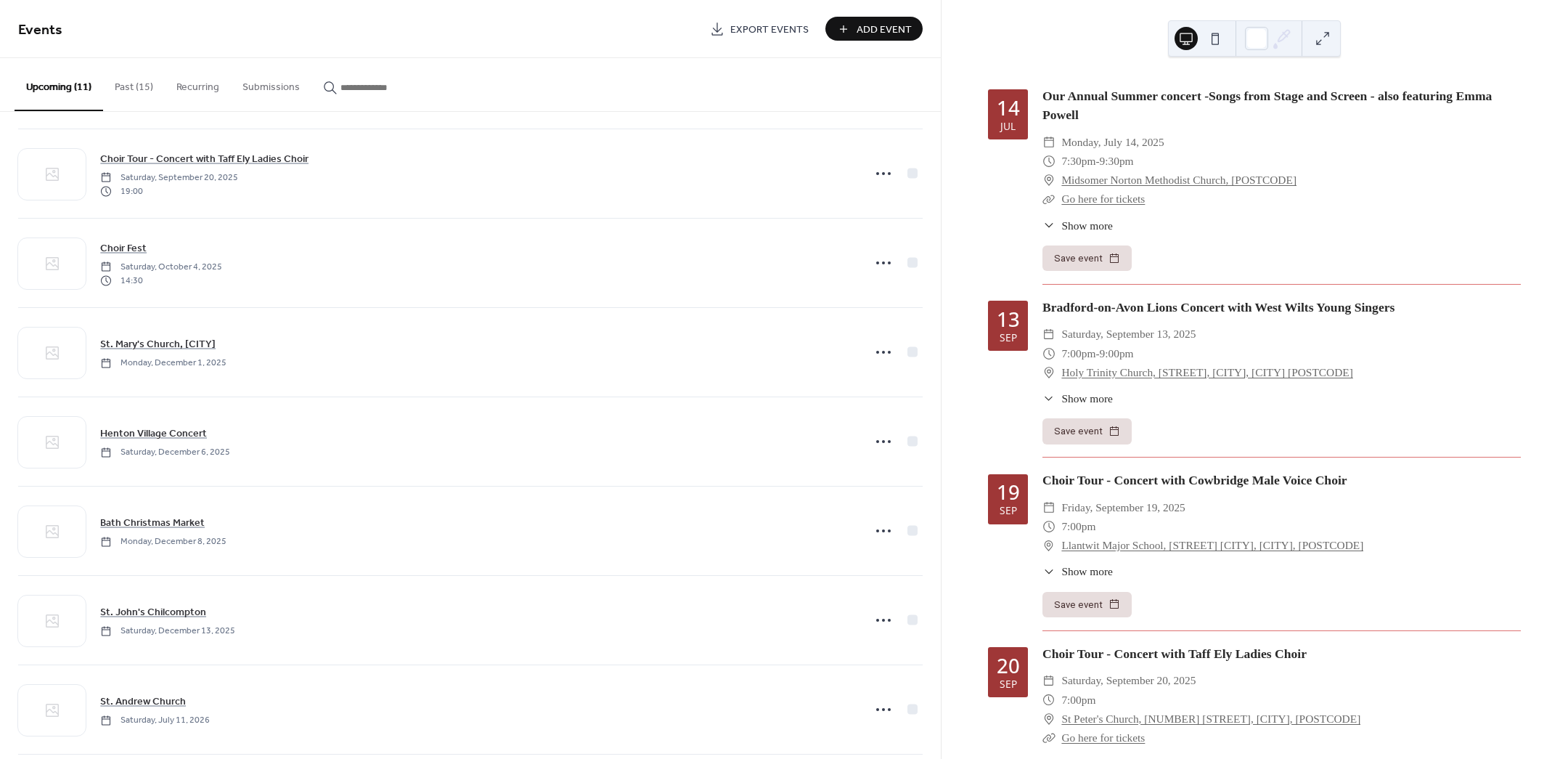 click on "Add Event" at bounding box center [884, 30] 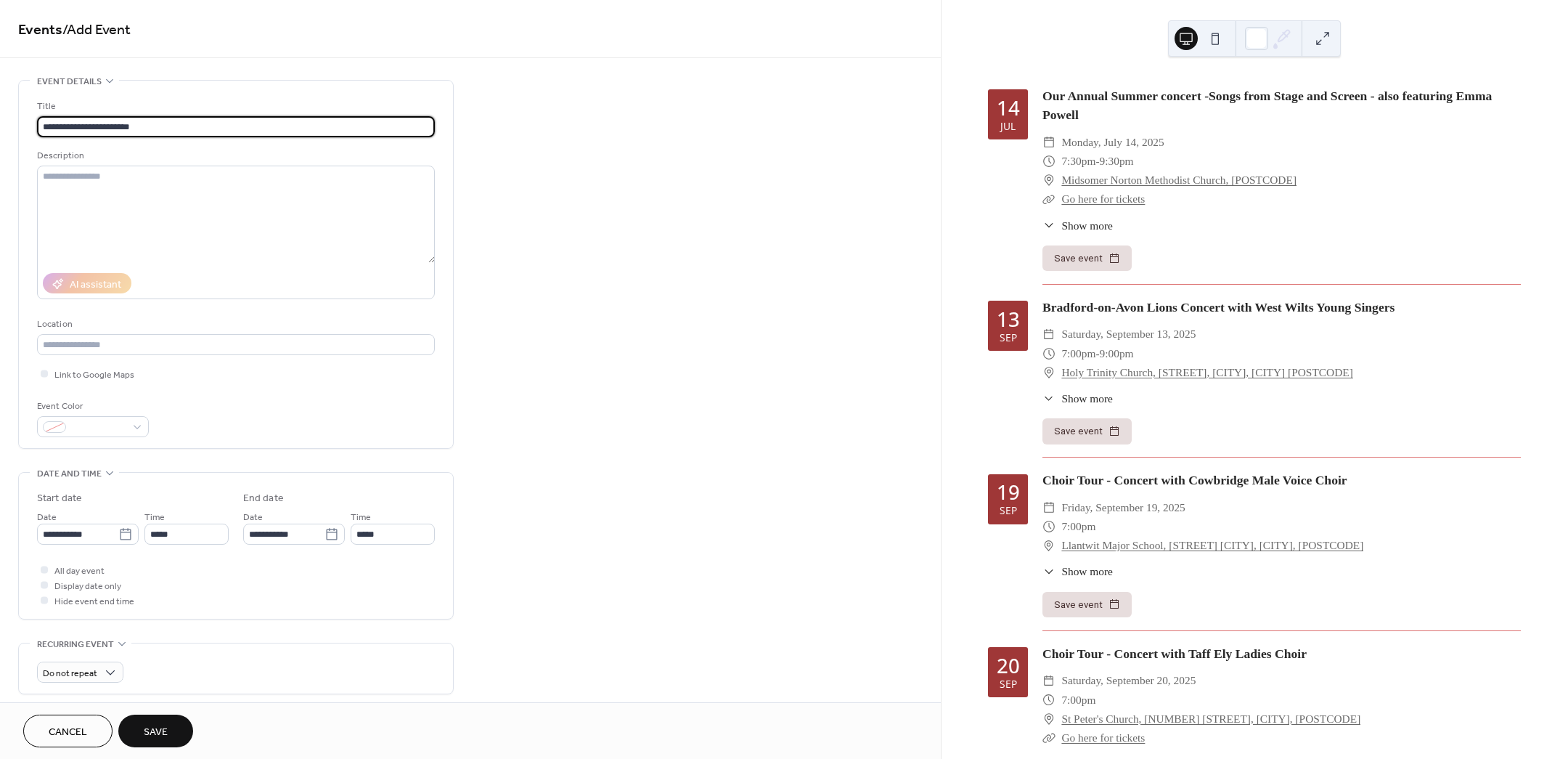 type on "**********" 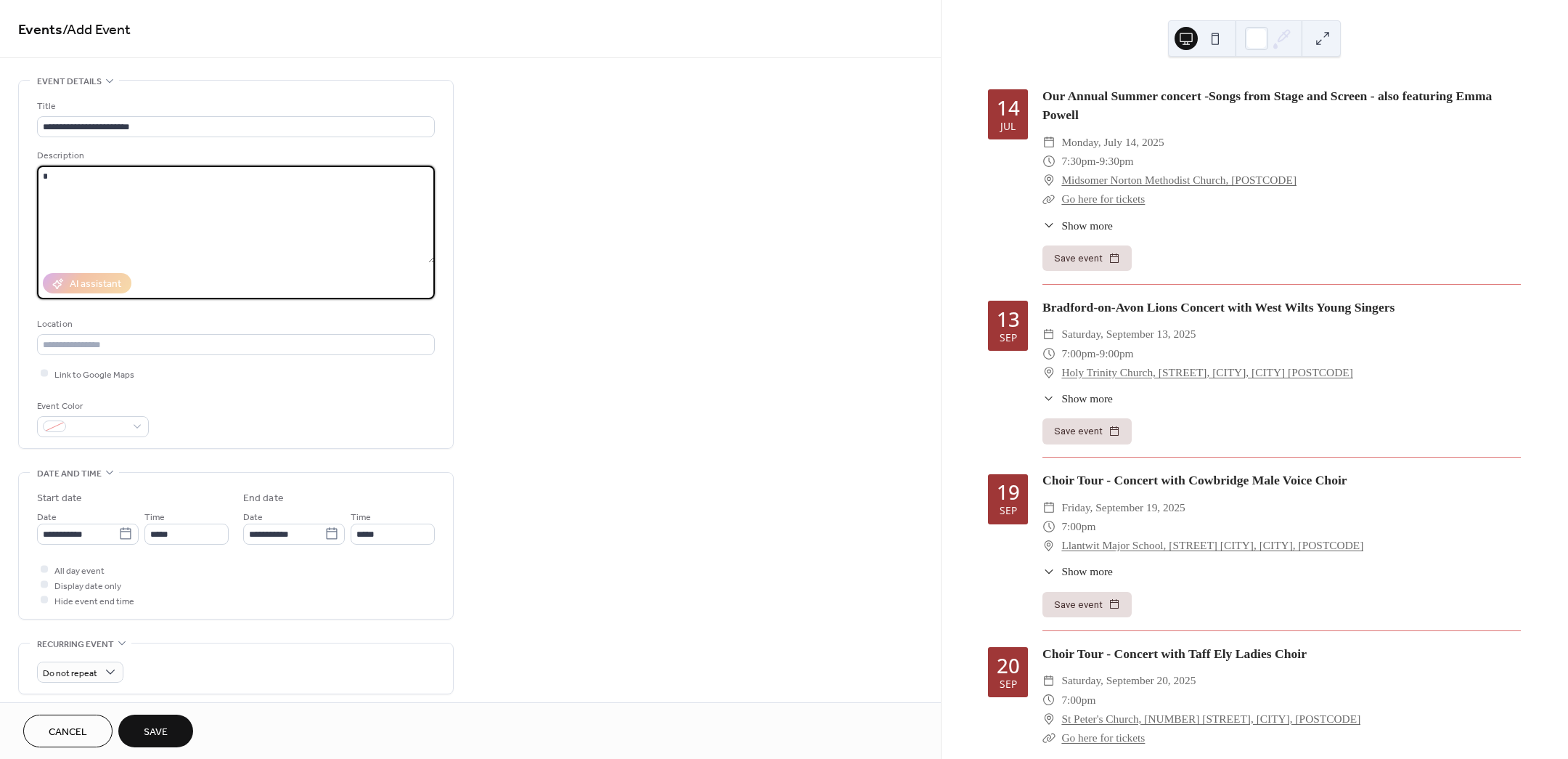 type on "*" 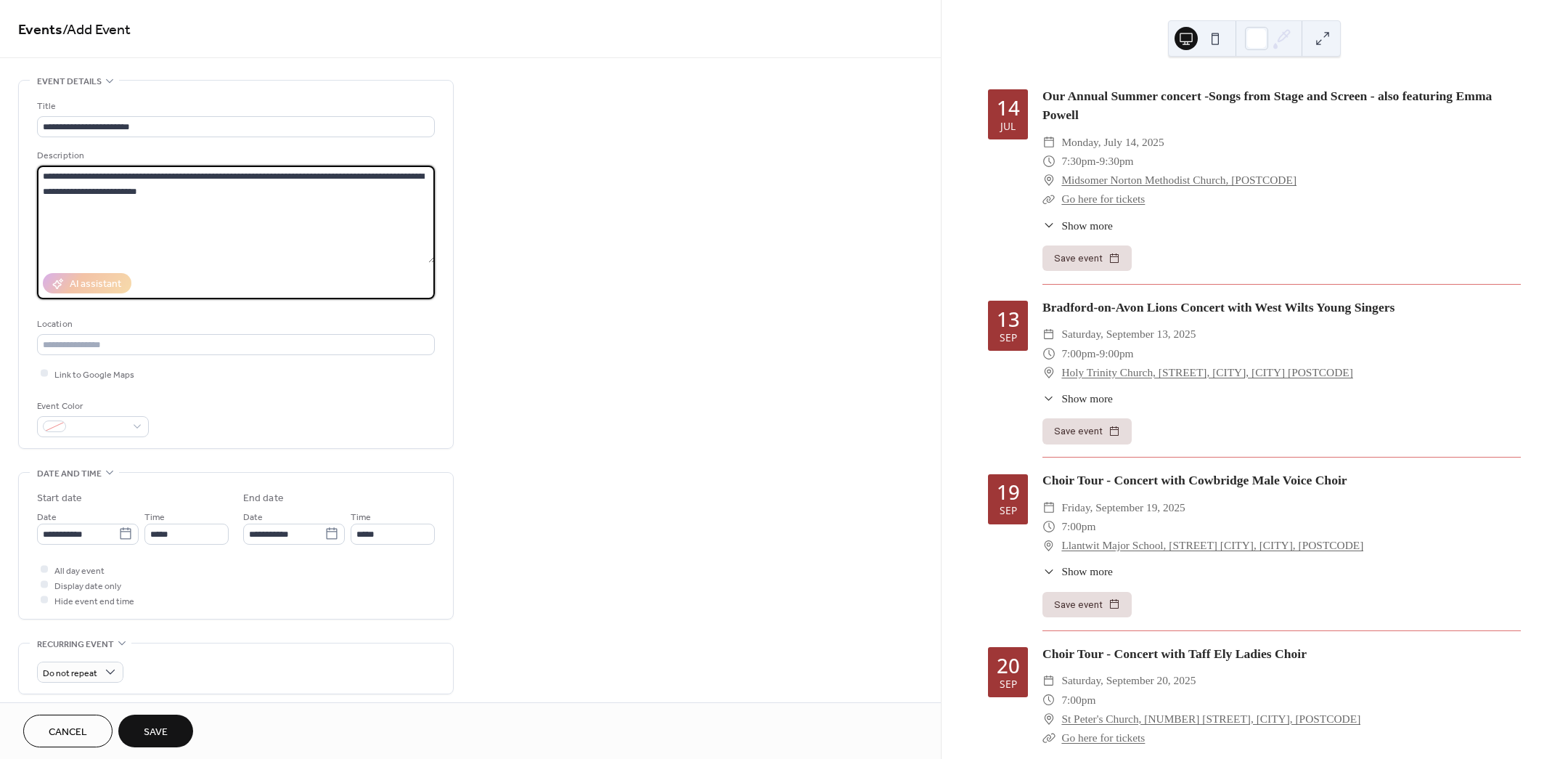 type on "**********" 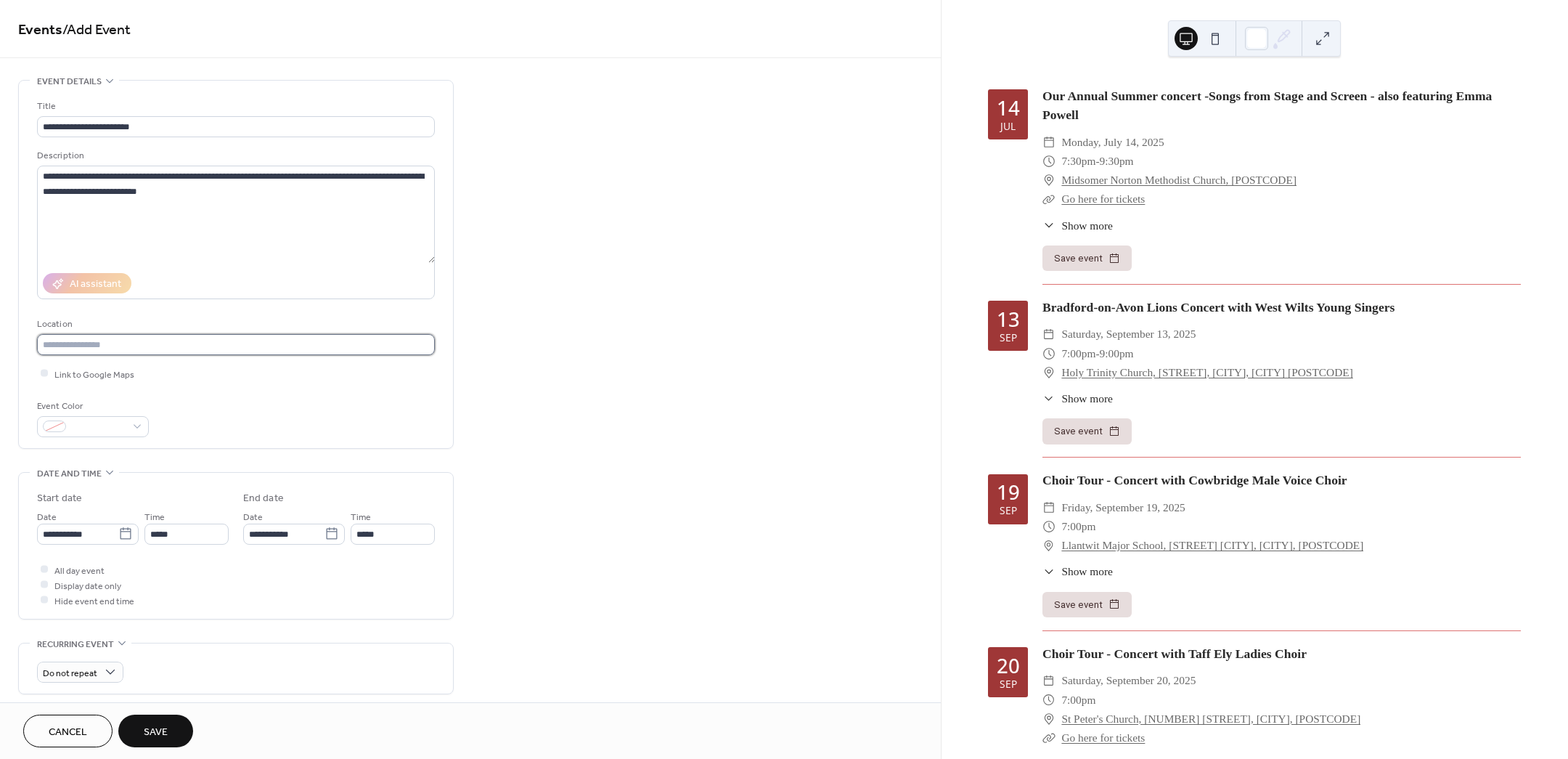 click at bounding box center [236, 344] 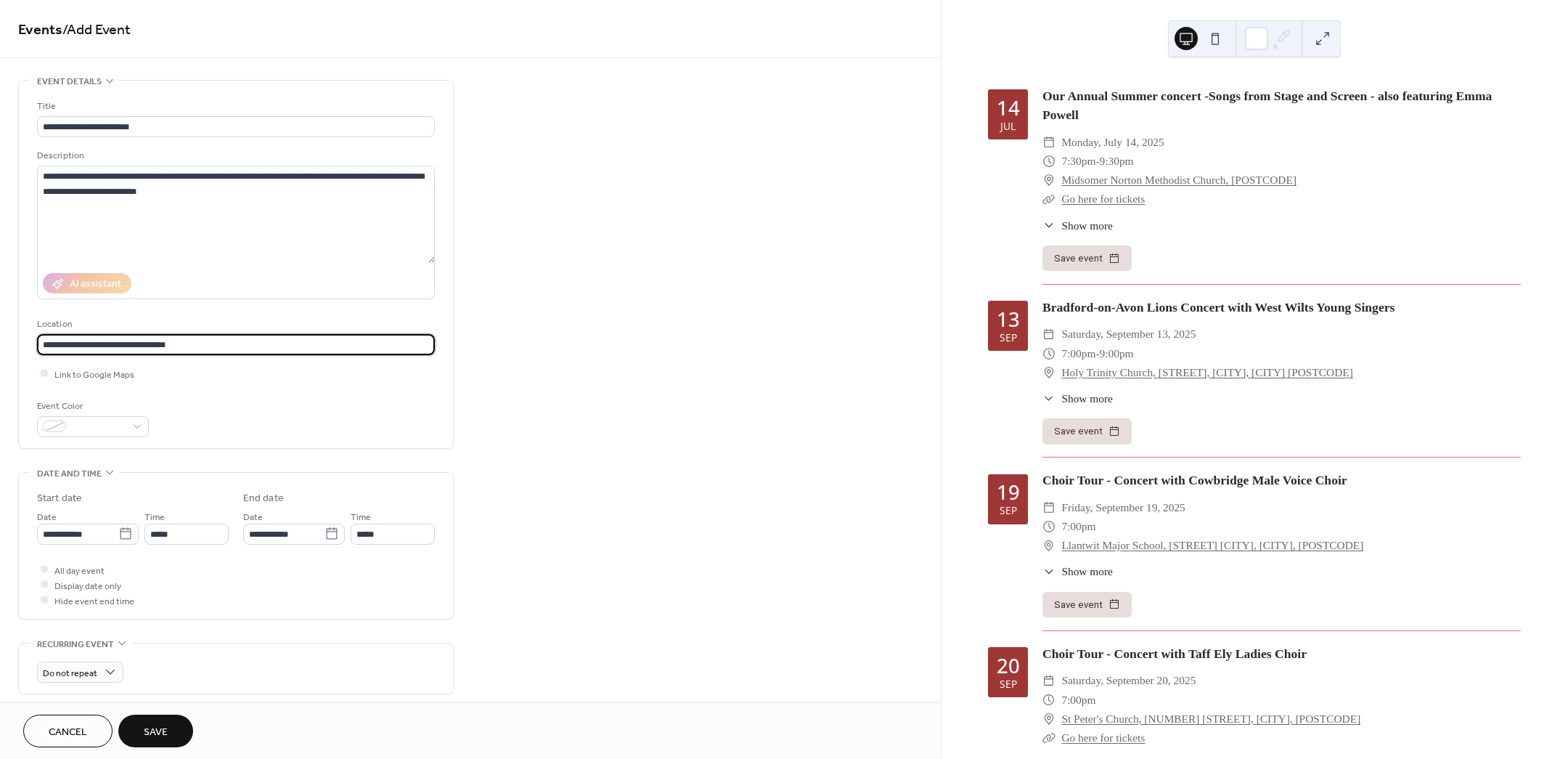 type on "**********" 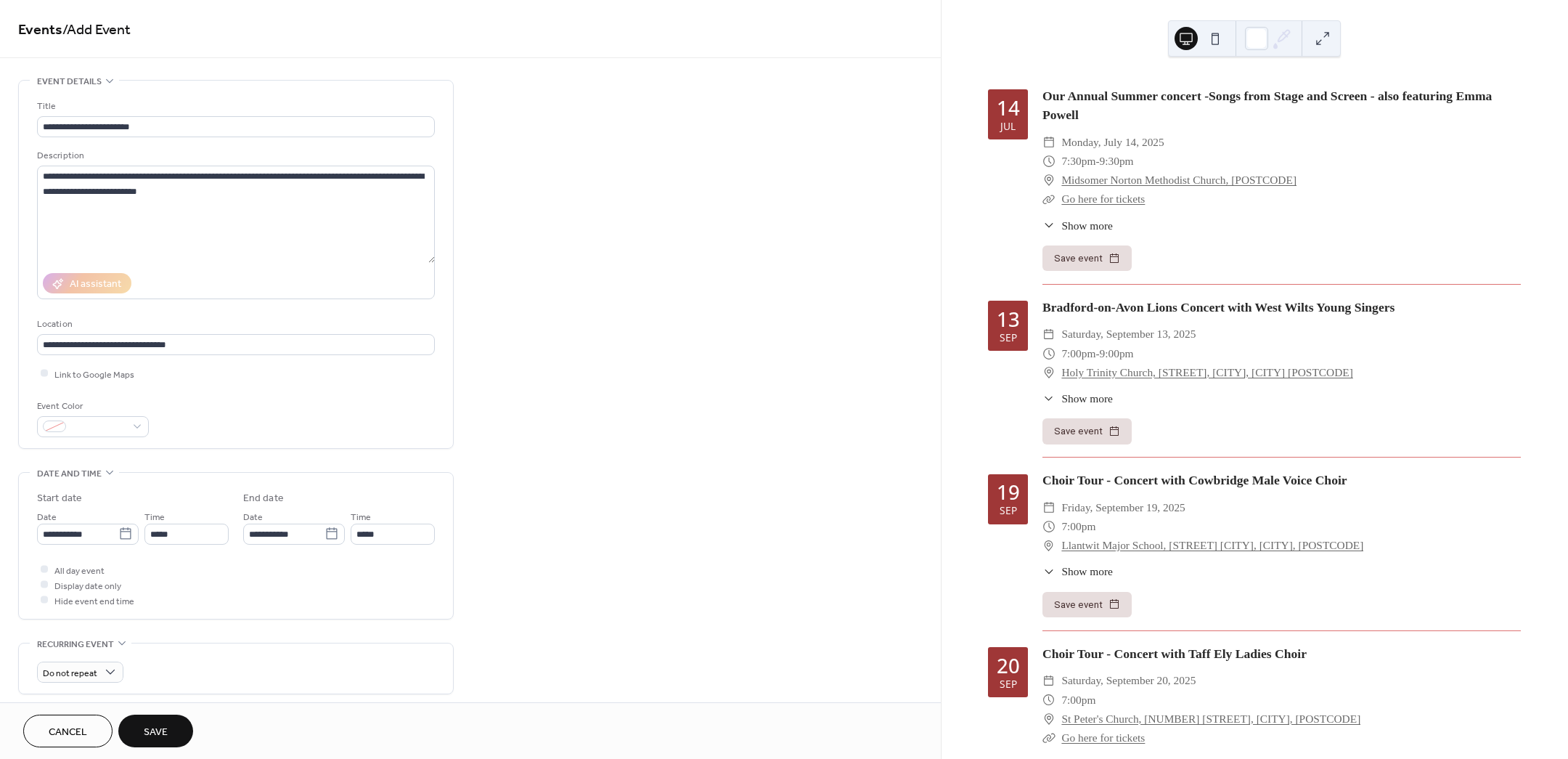 click on "Event Color" at bounding box center (236, 418) 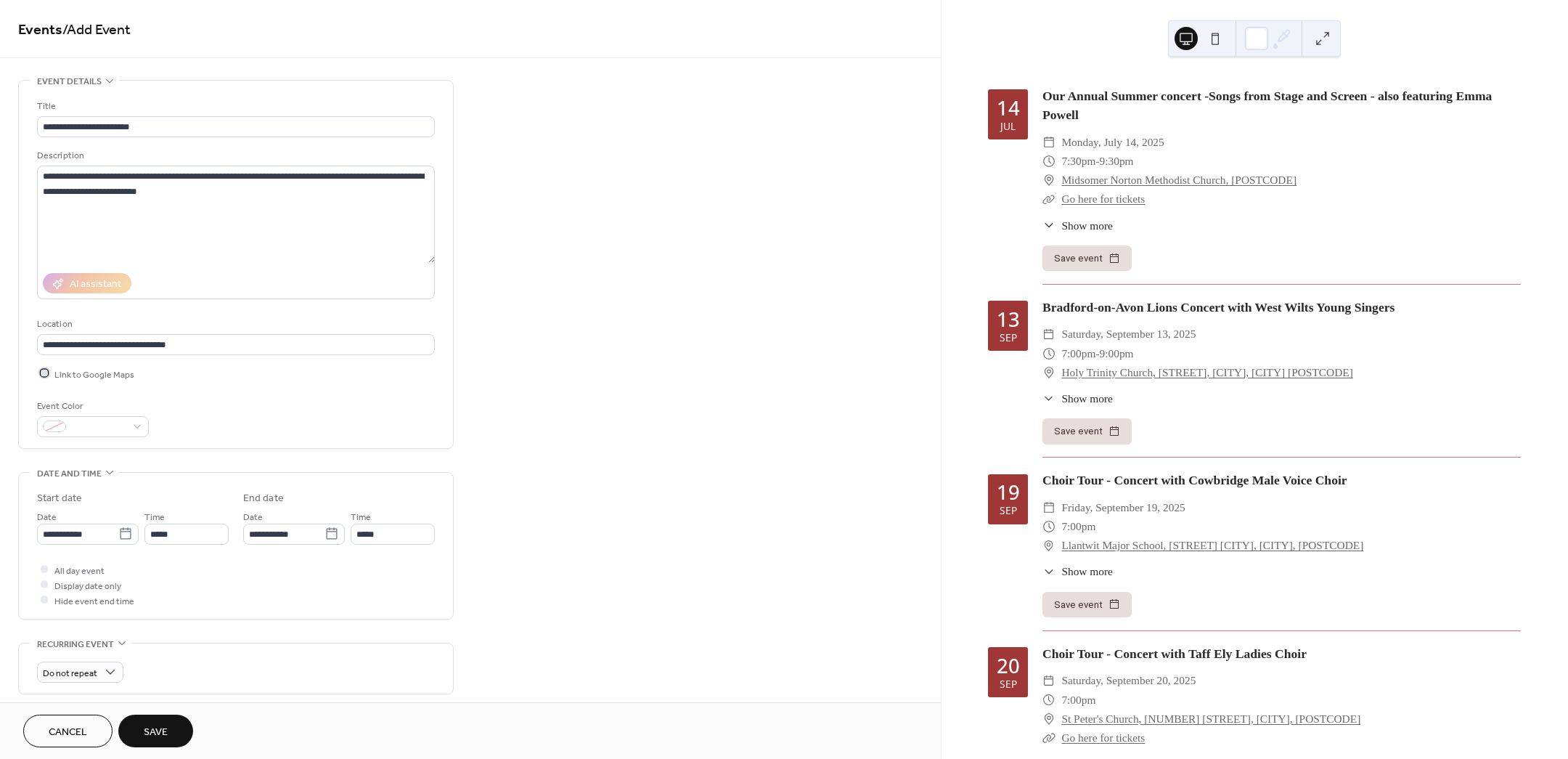 click at bounding box center [44, 373] 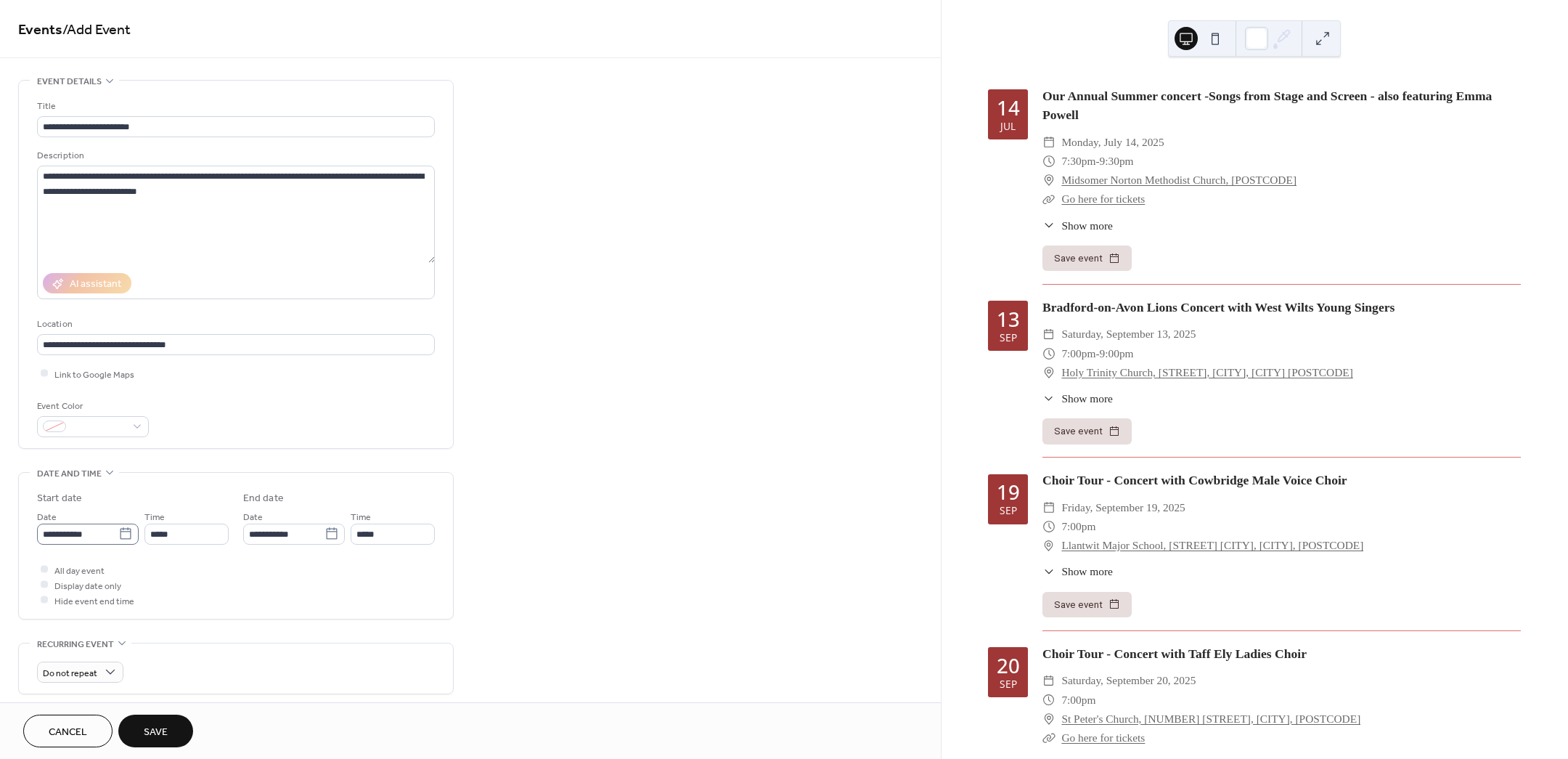click 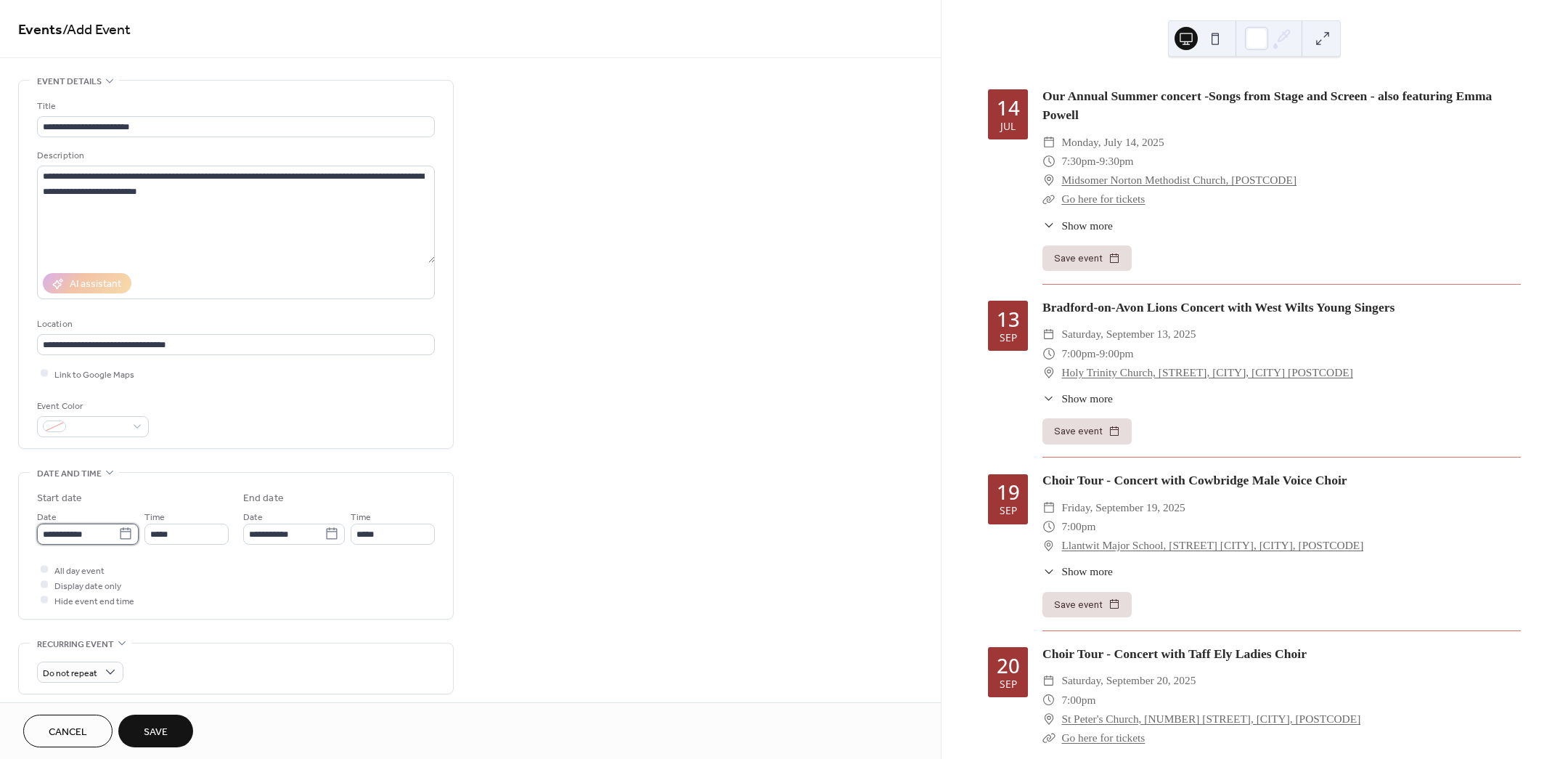 click on "**********" at bounding box center [78, 534] 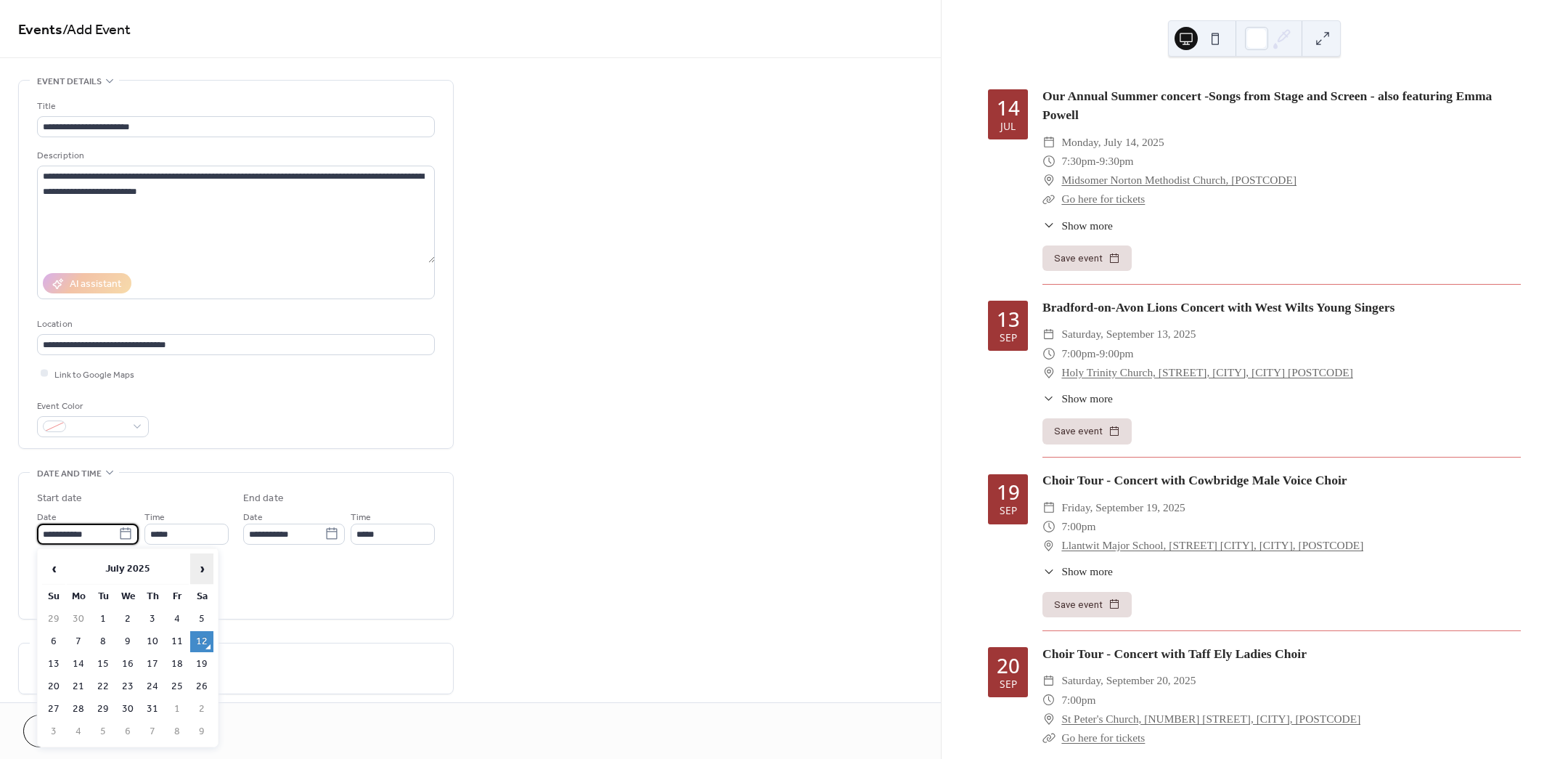 click on "›" at bounding box center (202, 569) 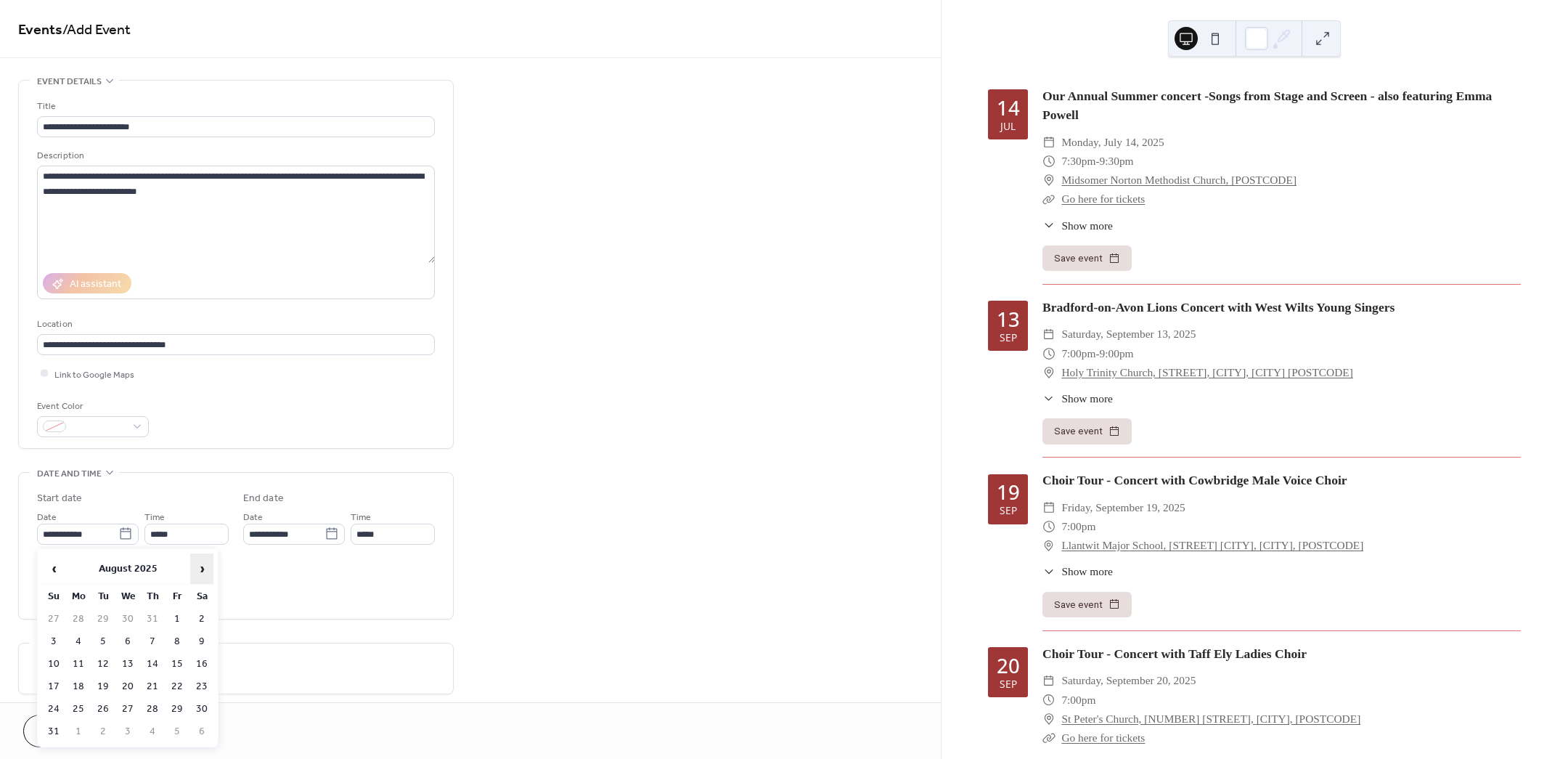 click on "›" at bounding box center [202, 569] 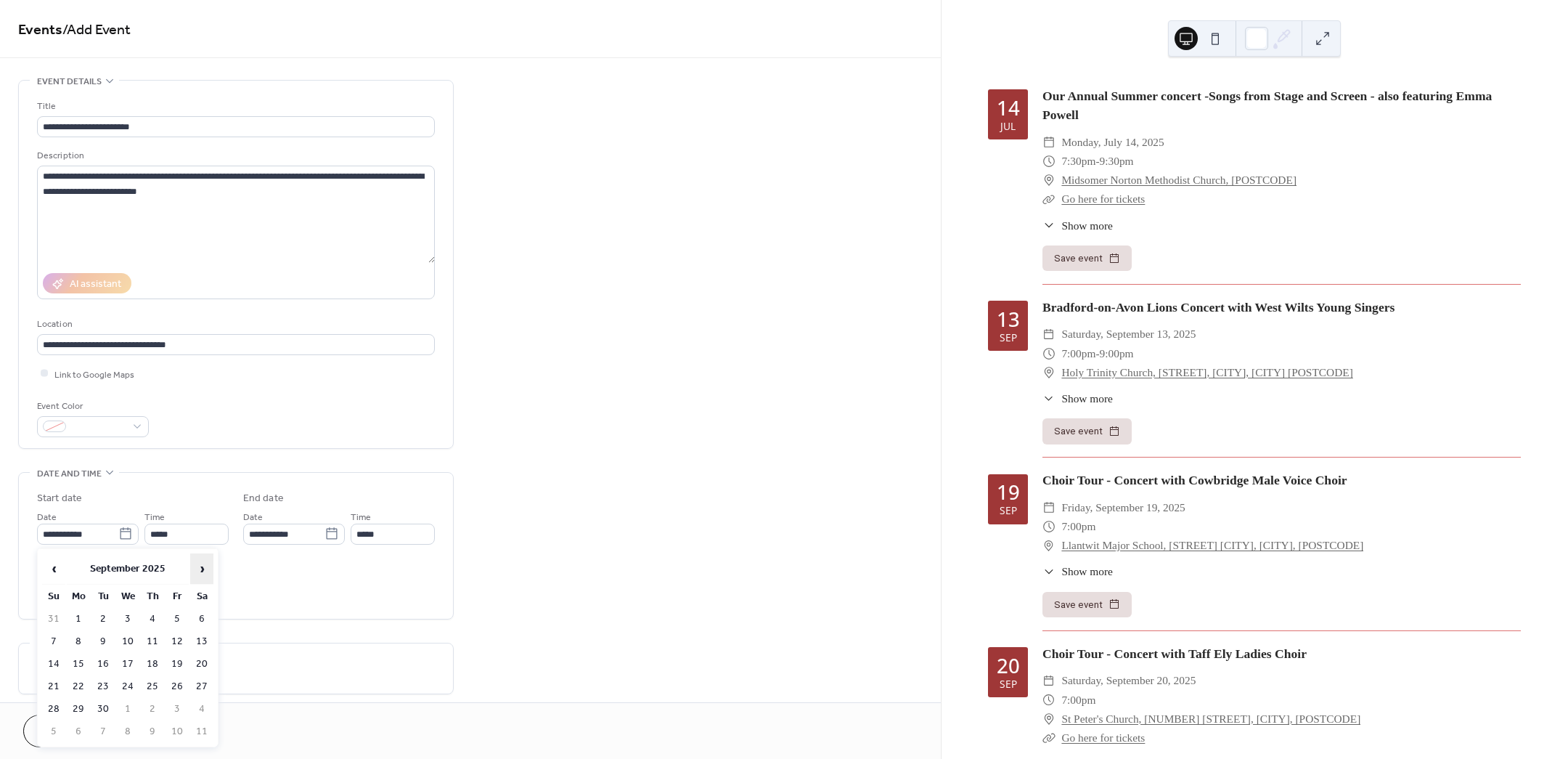 click on "›" at bounding box center (202, 569) 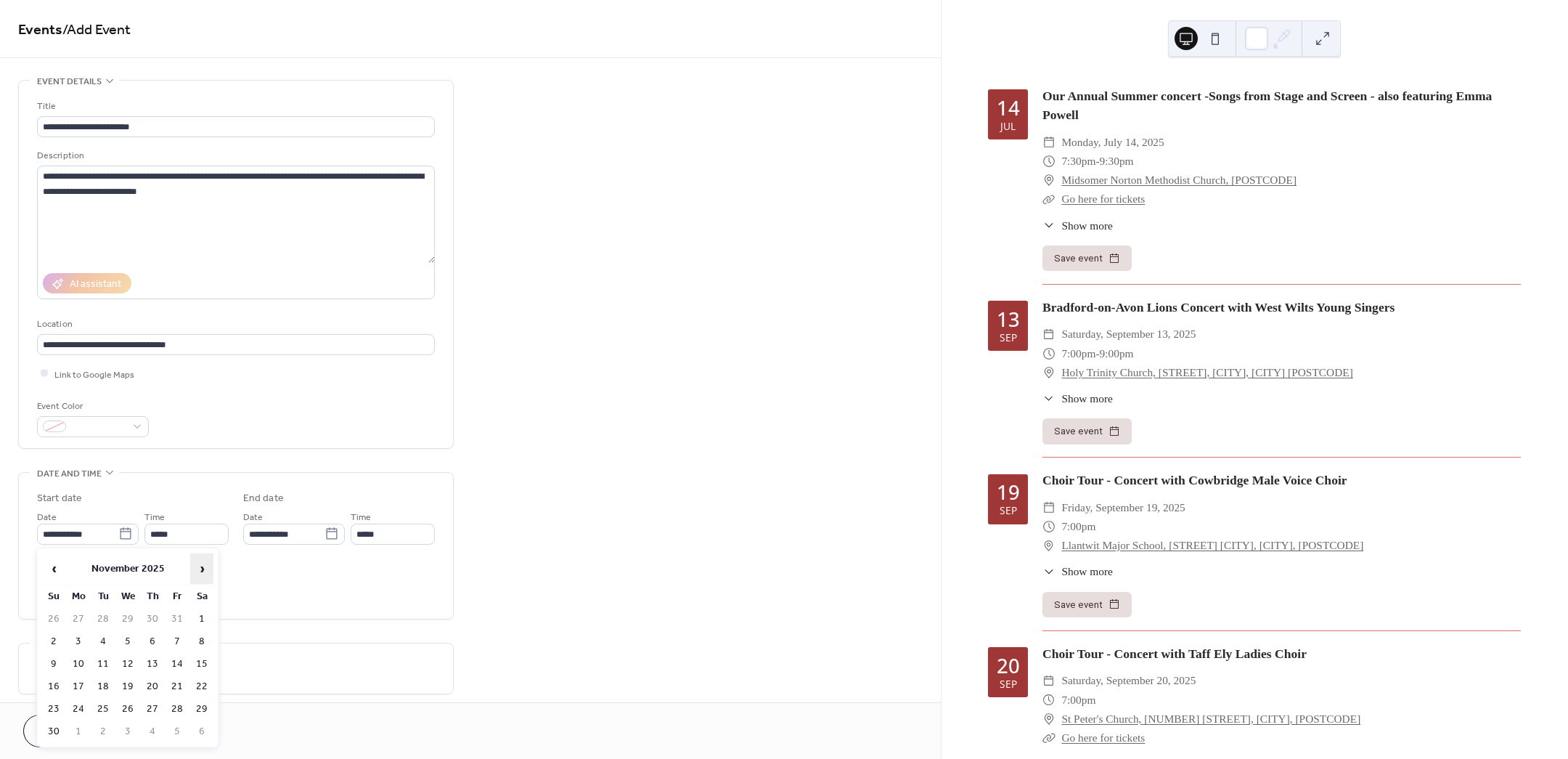 click on "›" at bounding box center (202, 569) 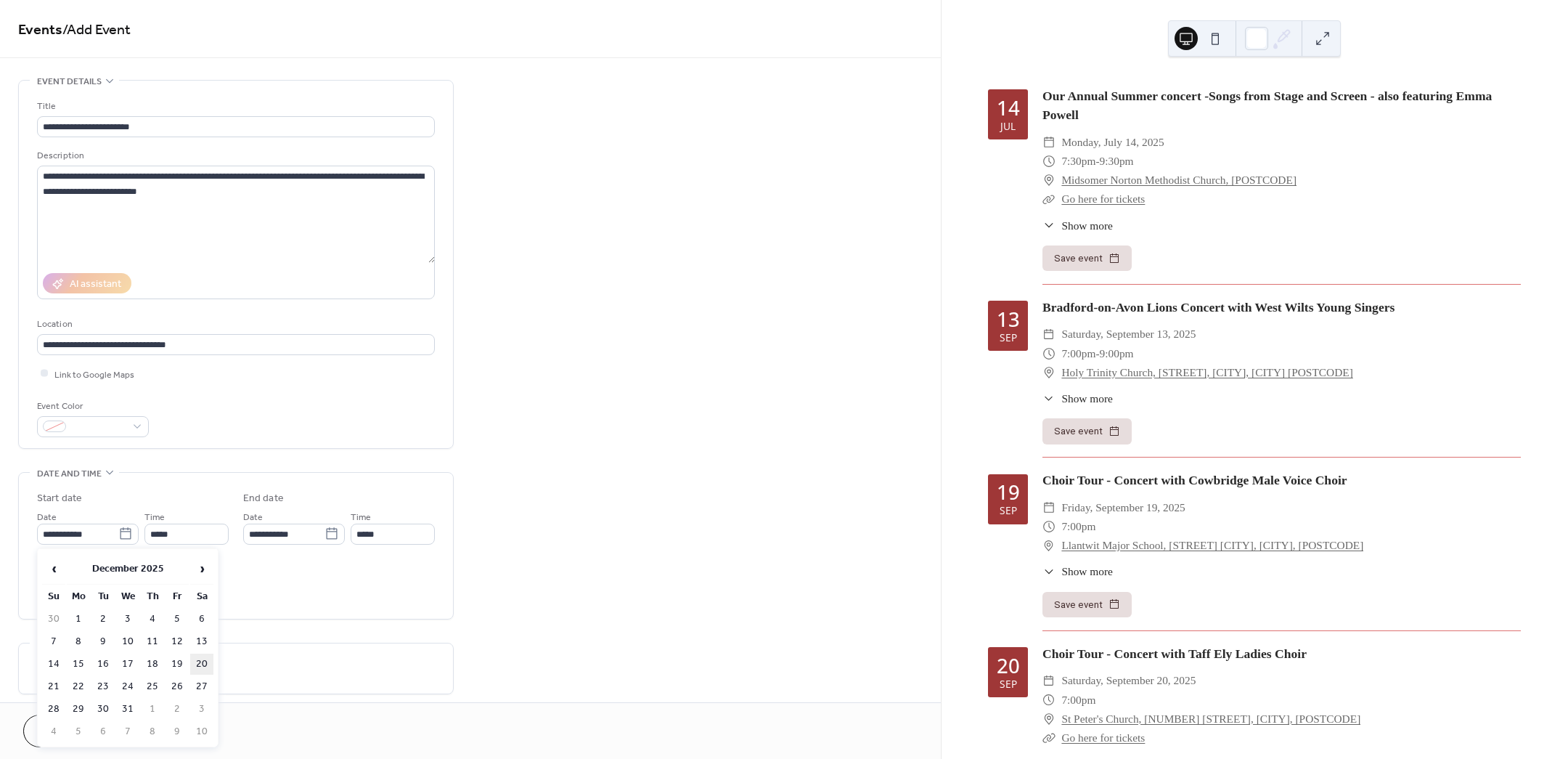 click on "20" at bounding box center [202, 664] 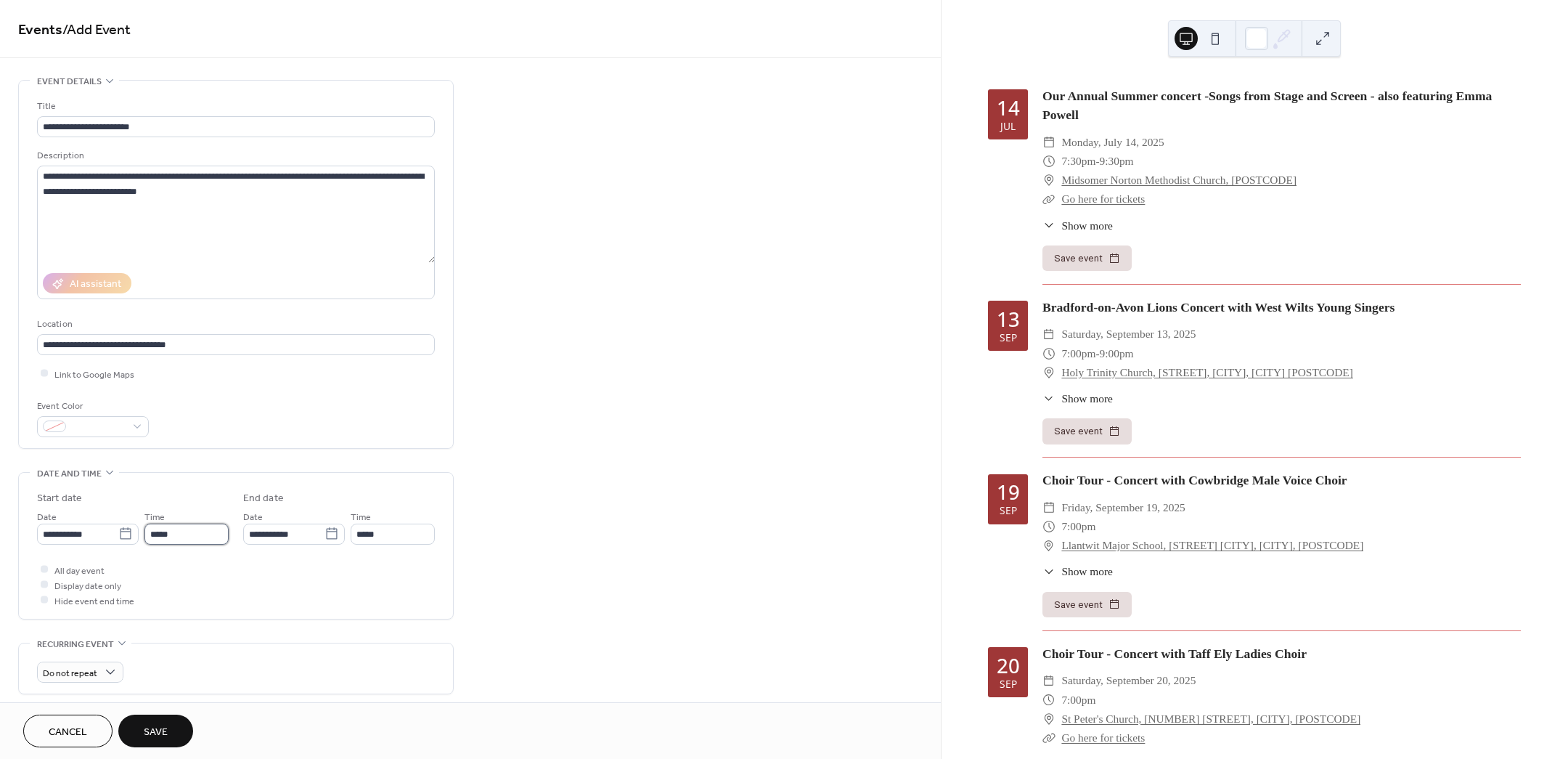 click on "*****" at bounding box center [187, 534] 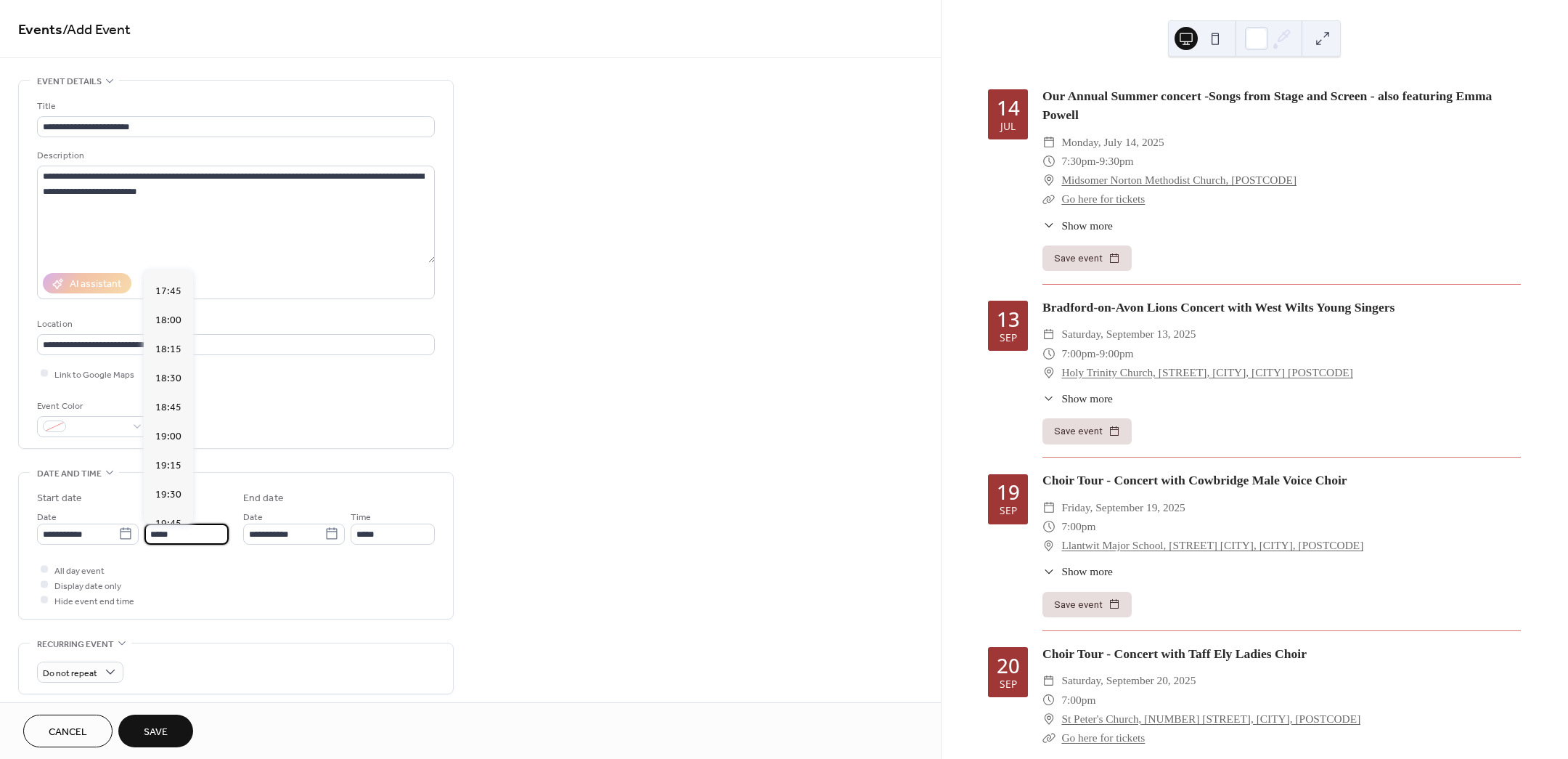 scroll, scrollTop: 2146, scrollLeft: 0, axis: vertical 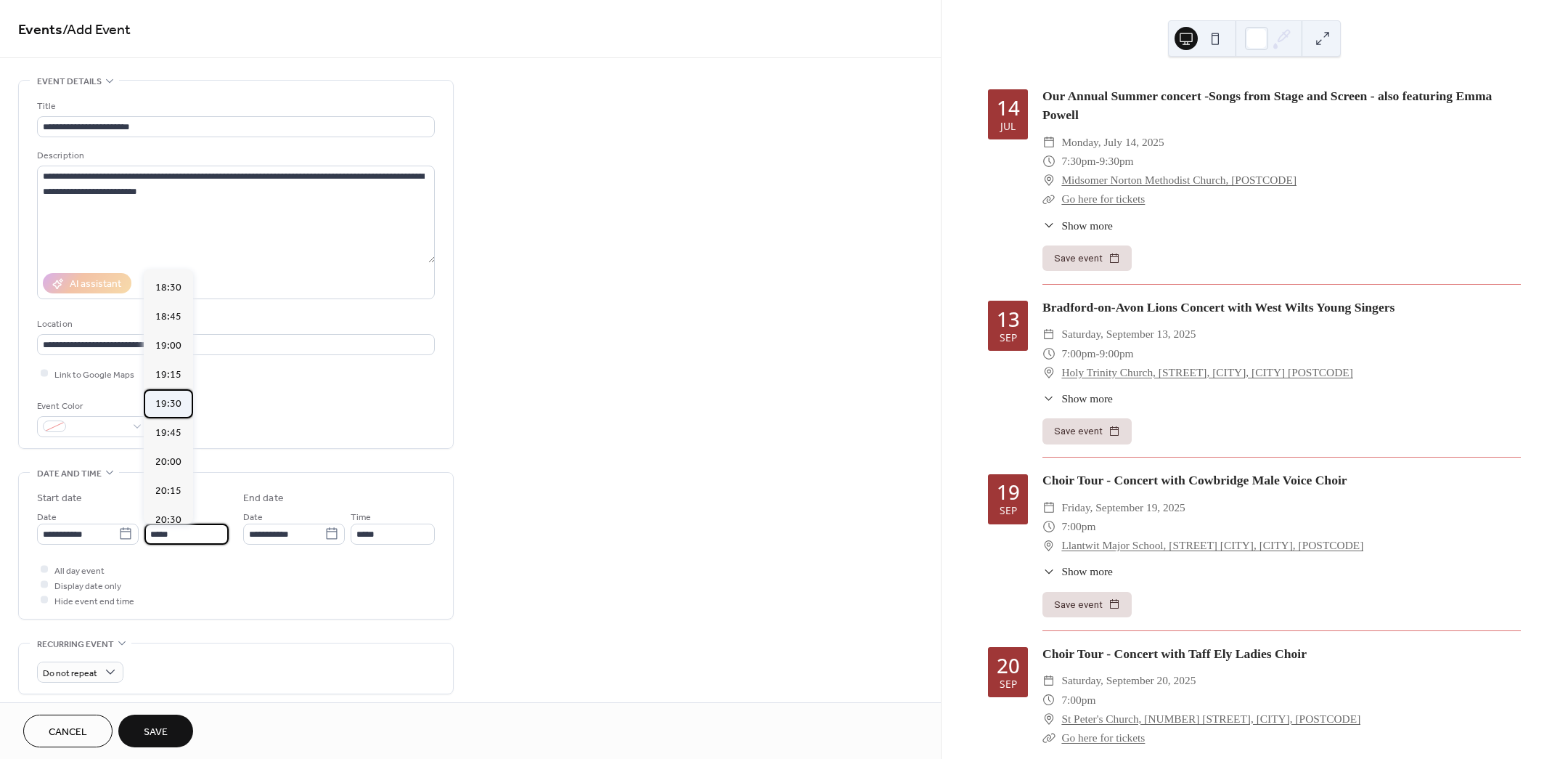 click on "19:30" at bounding box center (168, 404) 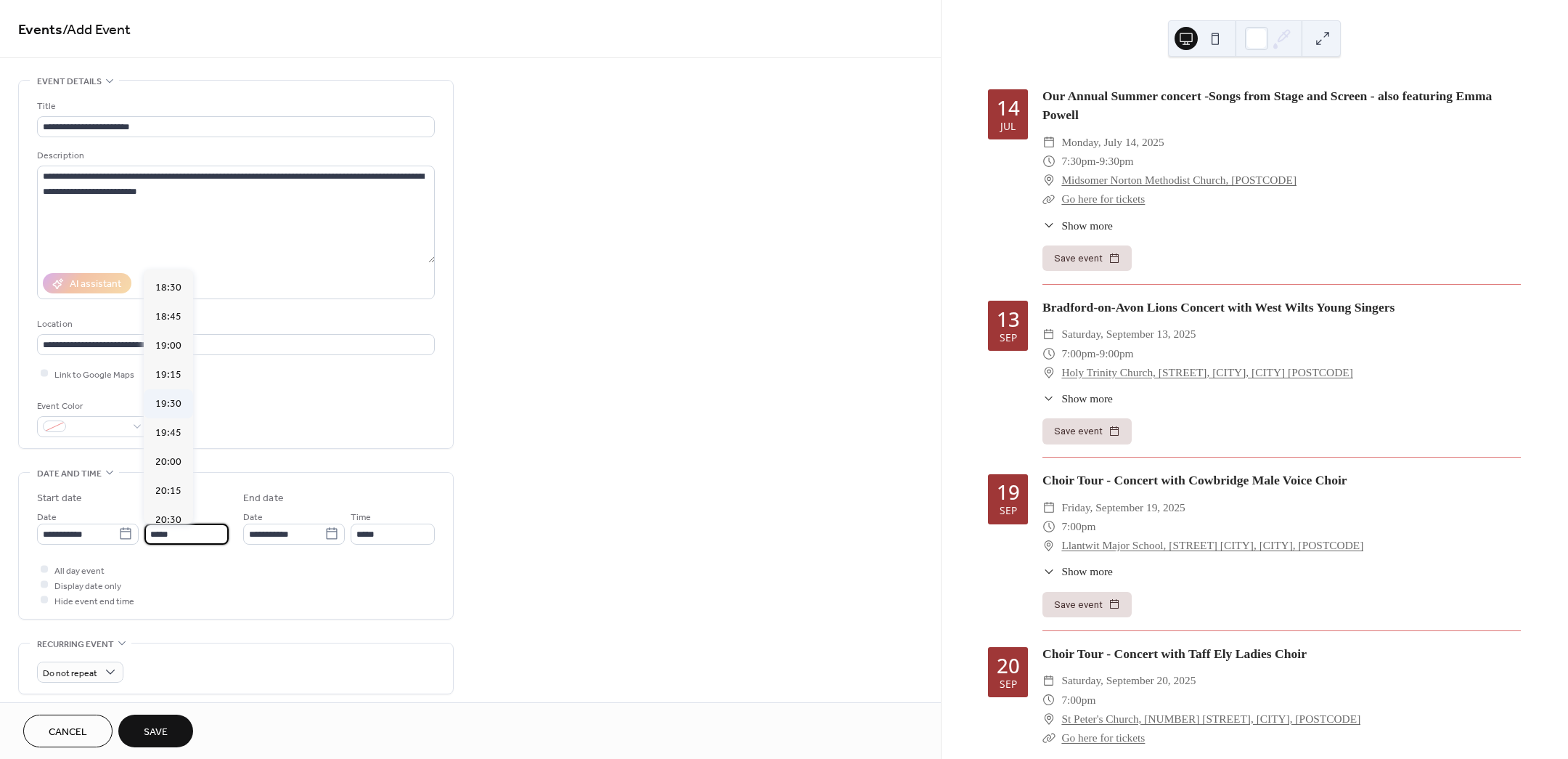 type on "*****" 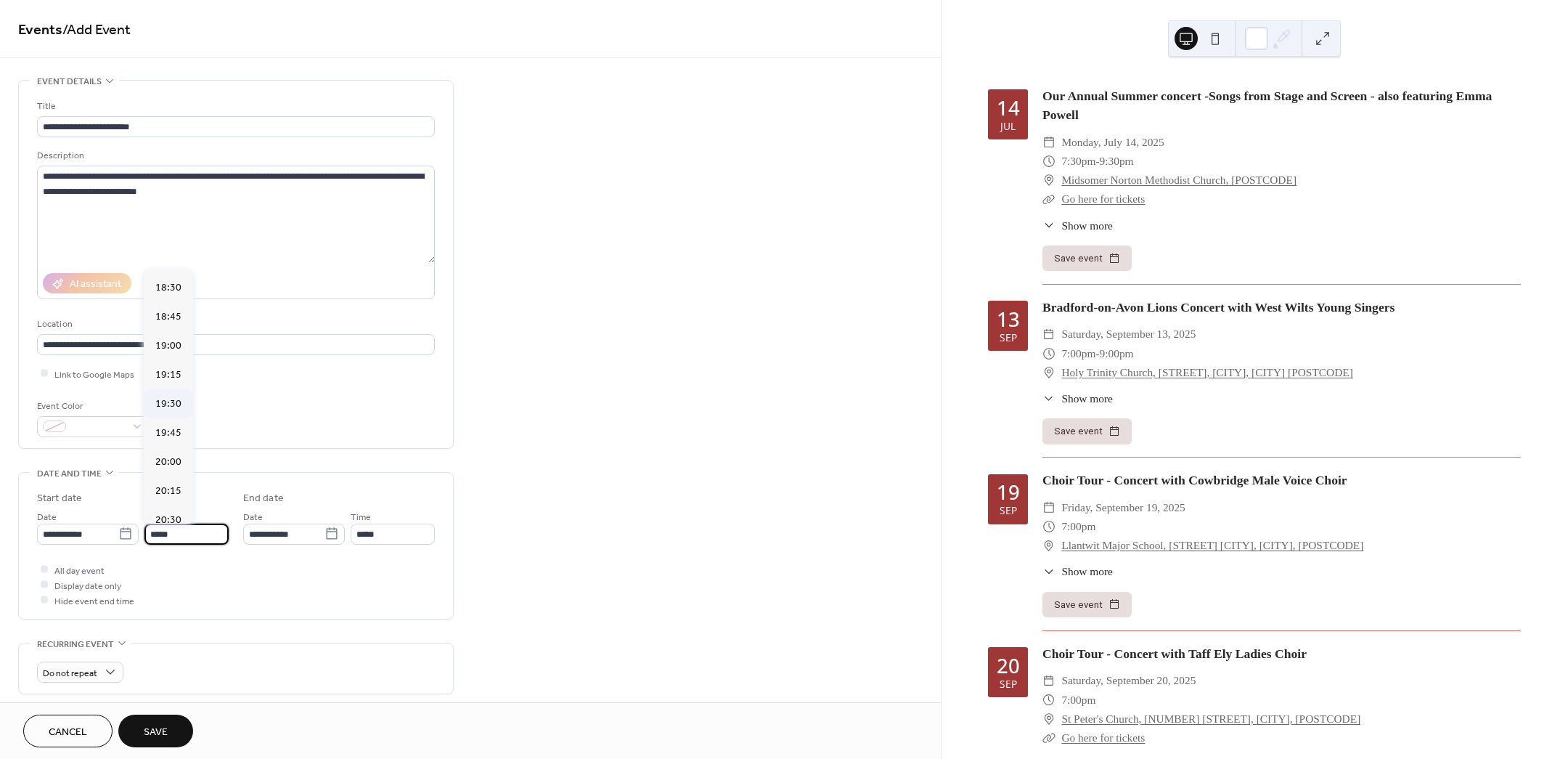 type on "*****" 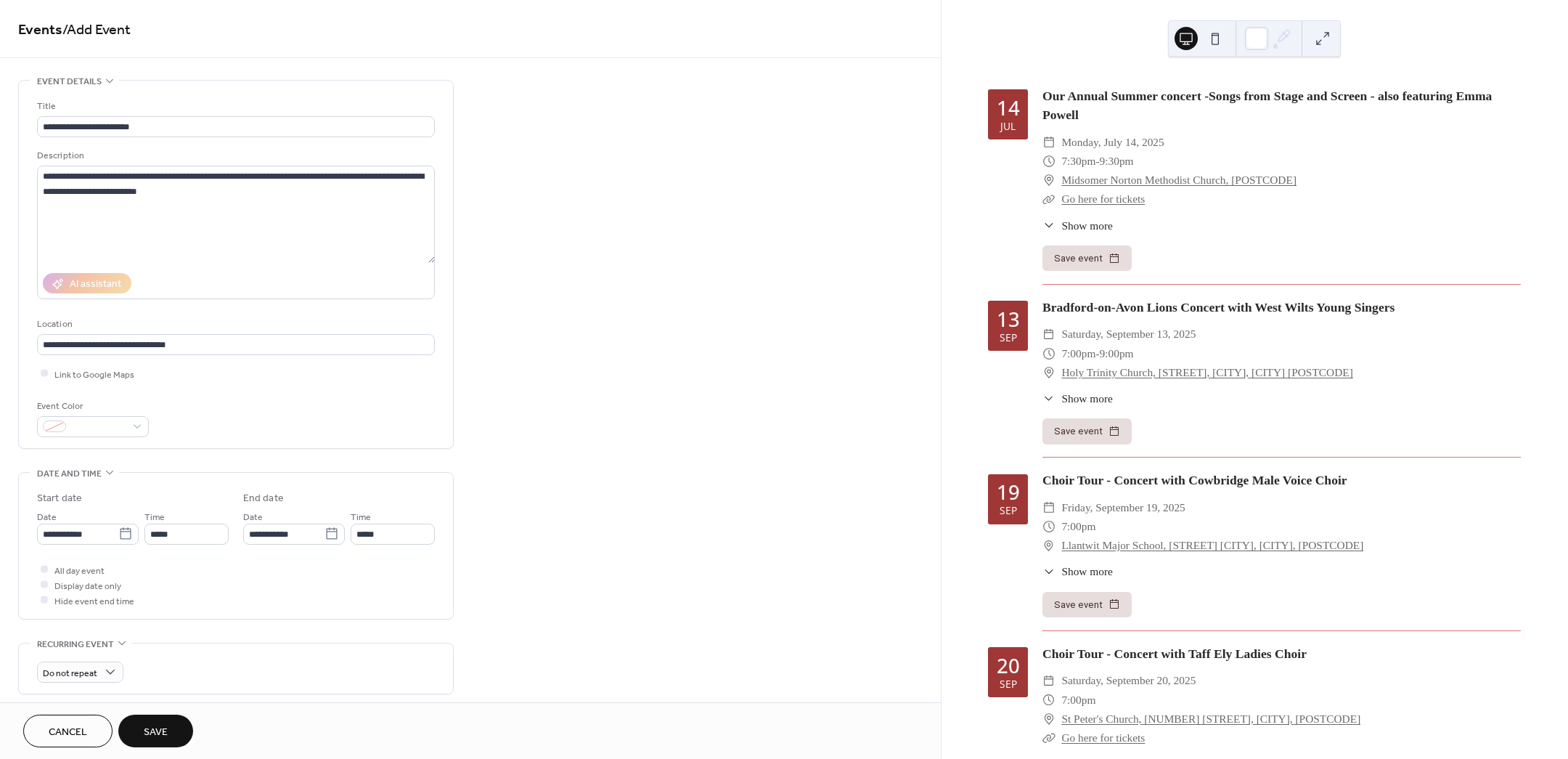 click on "Save" at bounding box center (155, 732) 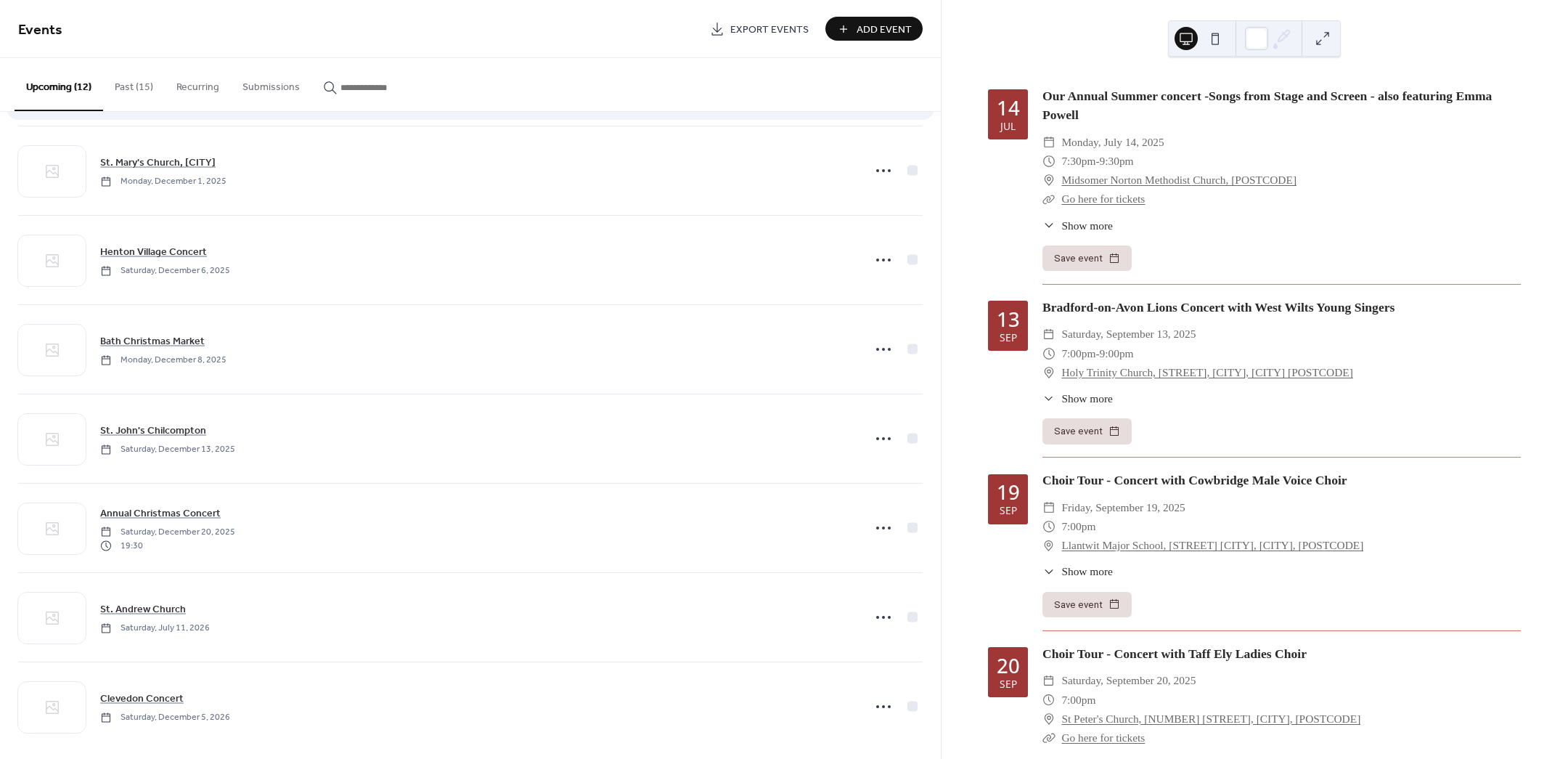 scroll, scrollTop: 469, scrollLeft: 0, axis: vertical 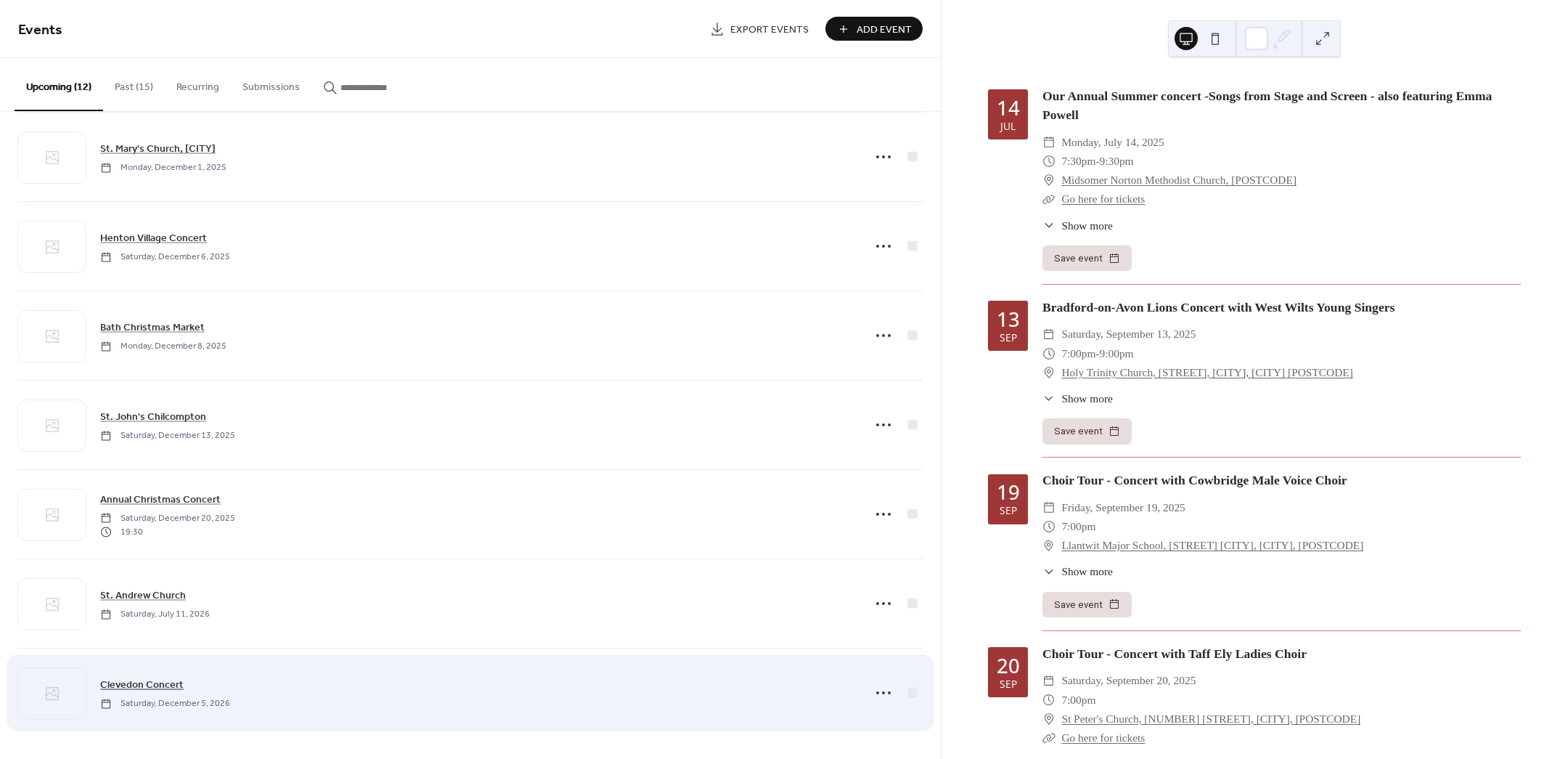 click on "Clevedon Concert" at bounding box center (142, 685) 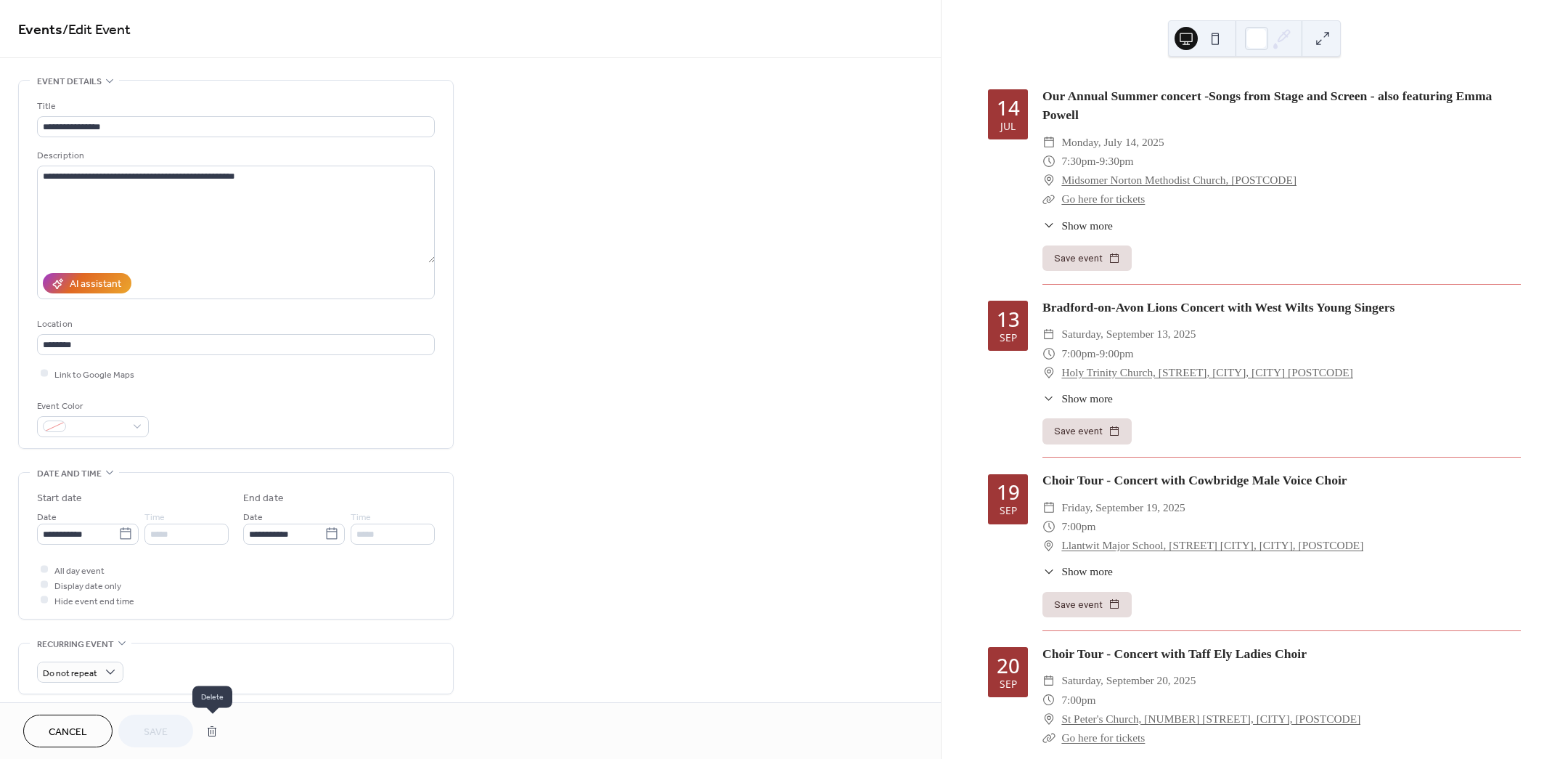 click at bounding box center [212, 731] 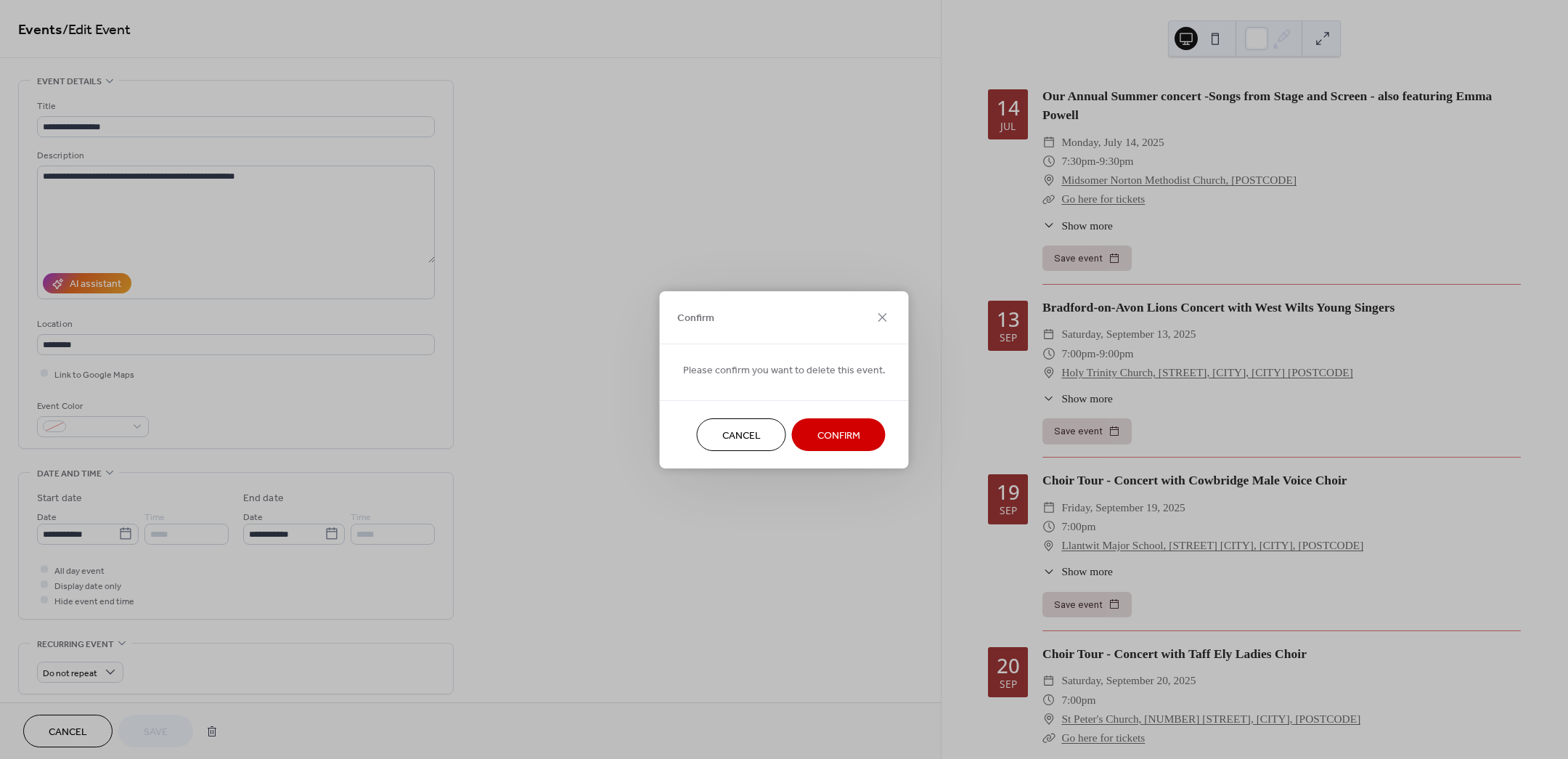 click on "Confirm" at bounding box center (838, 435) 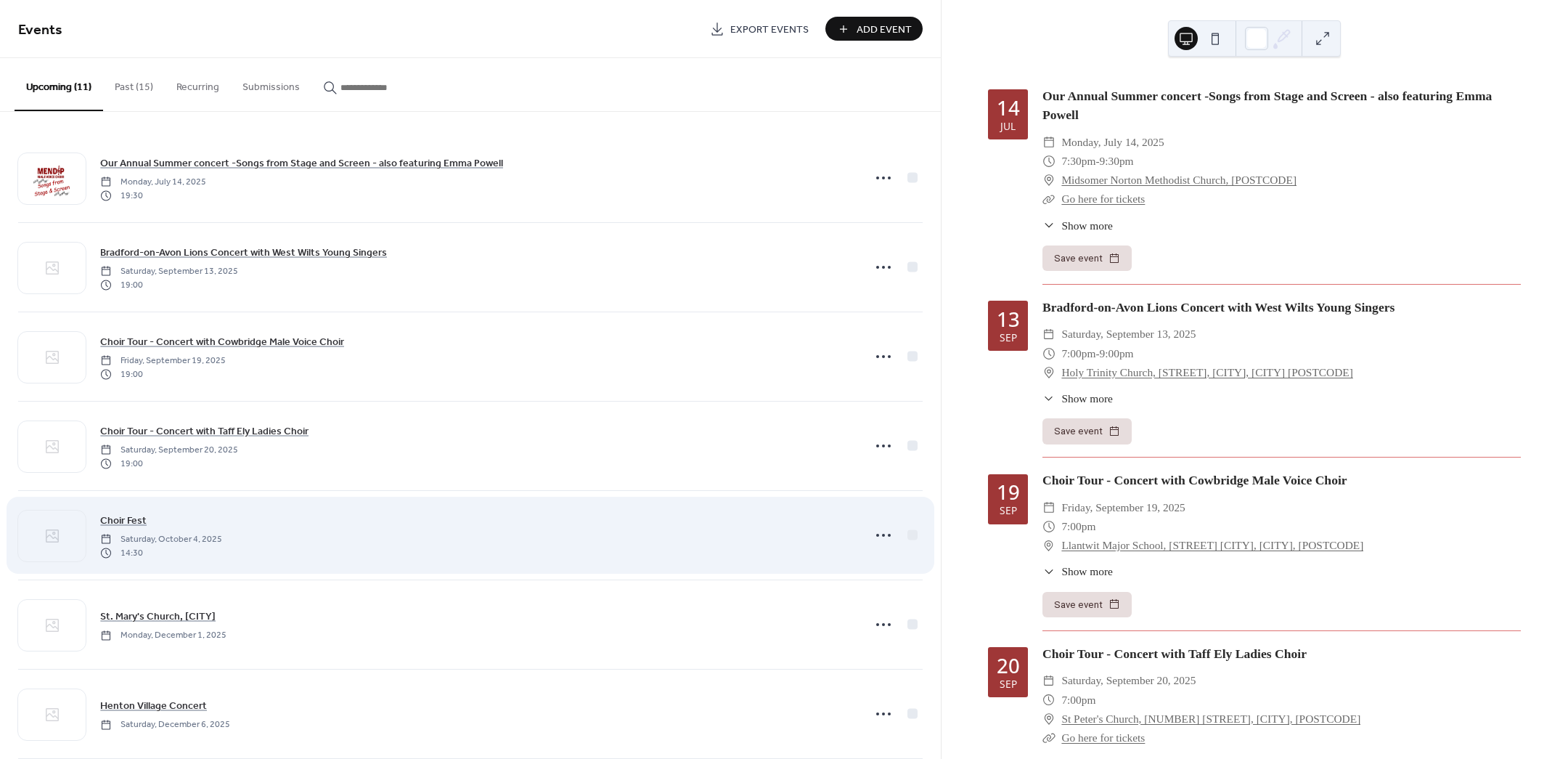 scroll, scrollTop: 379, scrollLeft: 0, axis: vertical 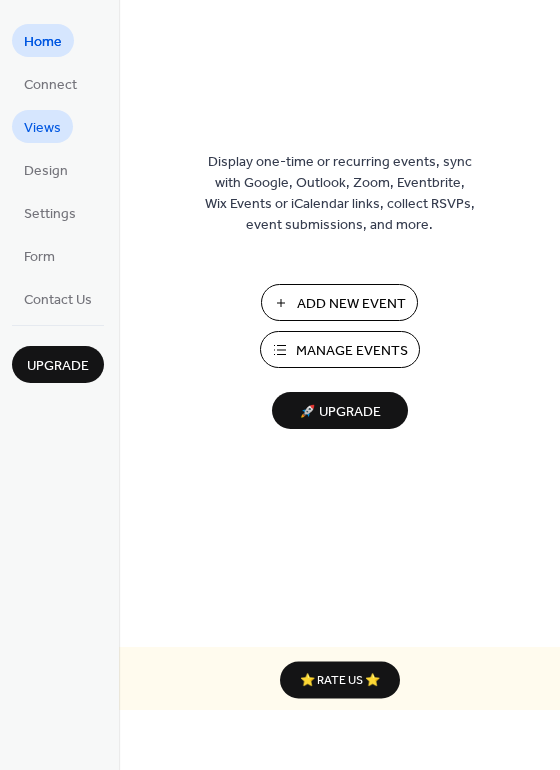 click on "Views" at bounding box center (42, 128) 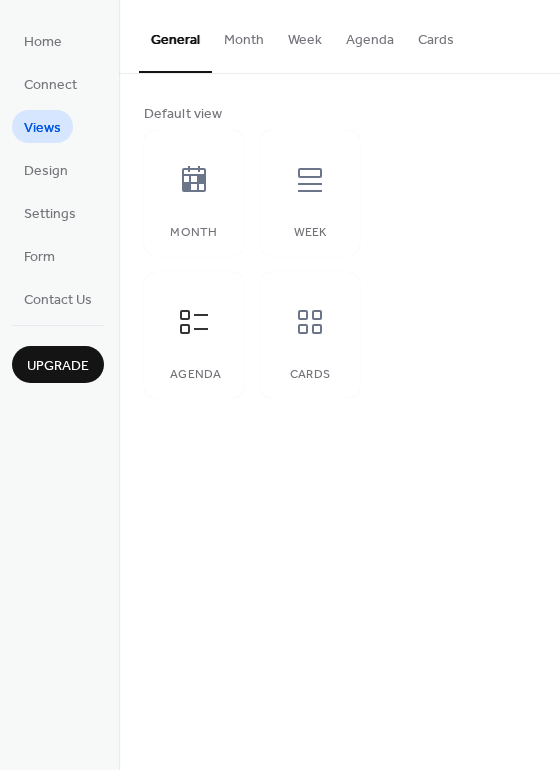 click on "Agenda" at bounding box center (370, 35) 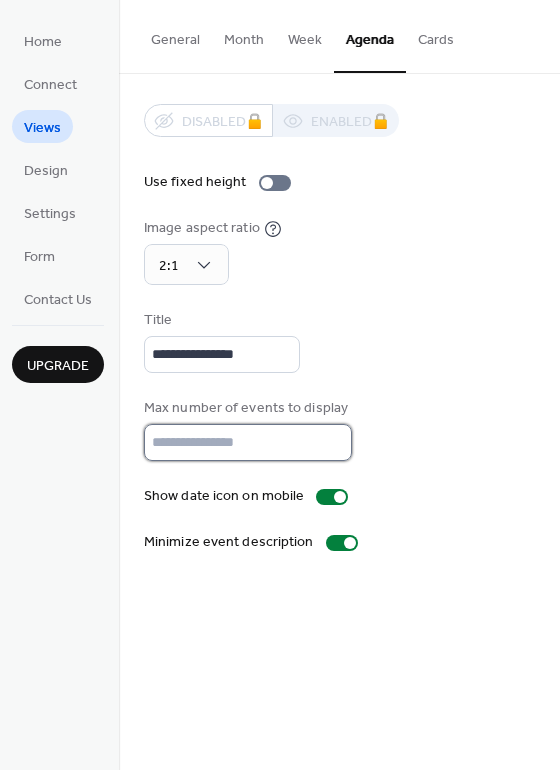 click on "**" at bounding box center (248, 442) 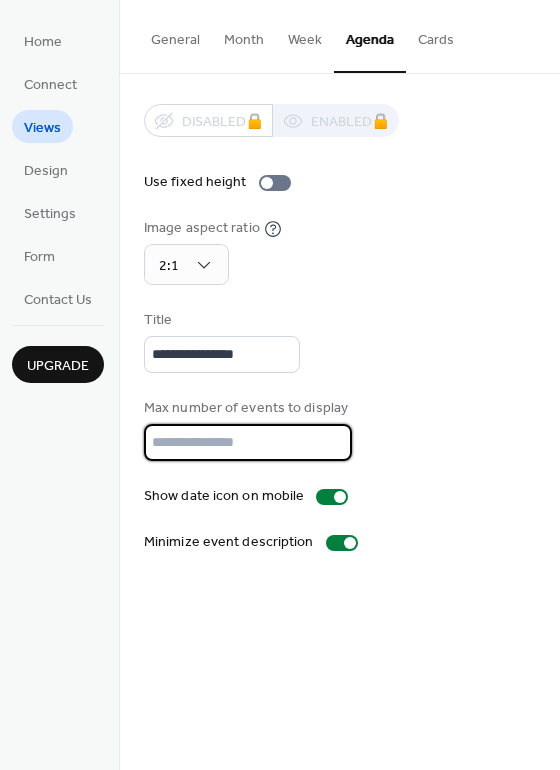 type on "*" 